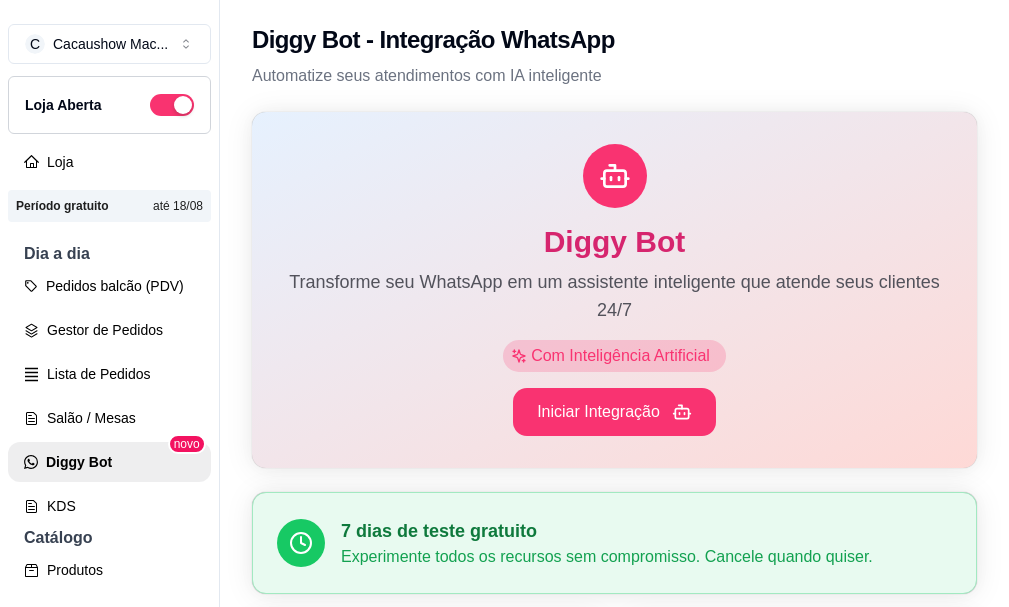 scroll, scrollTop: 0, scrollLeft: 0, axis: both 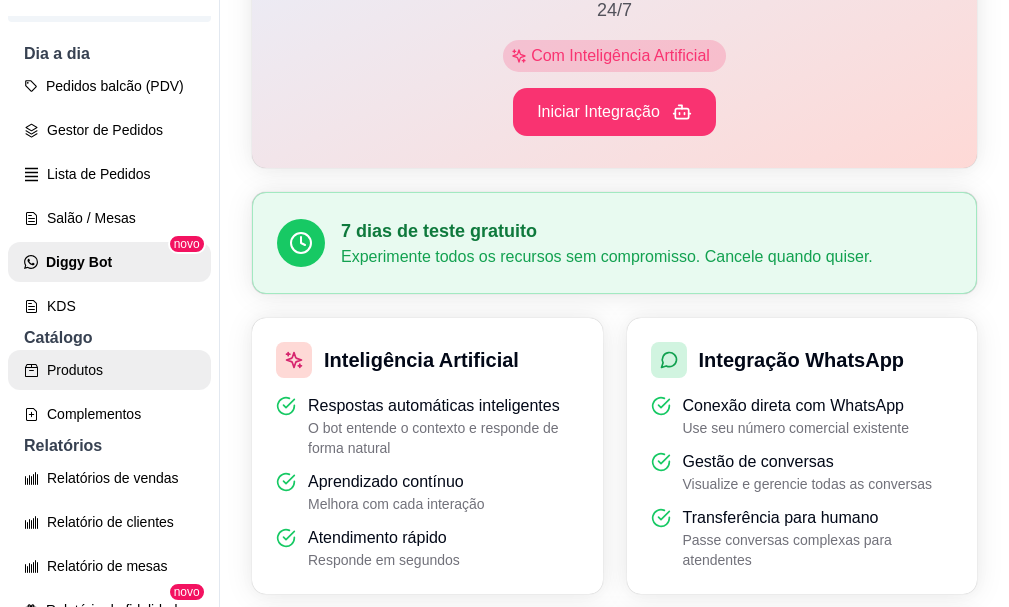 click on "Produtos" at bounding box center [109, 370] 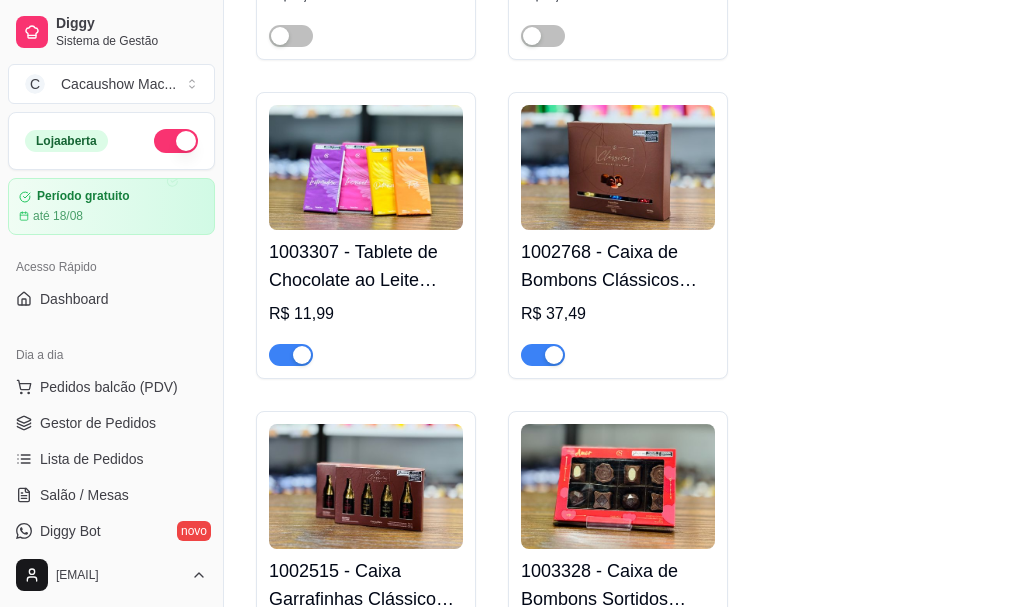 scroll, scrollTop: 2500, scrollLeft: 0, axis: vertical 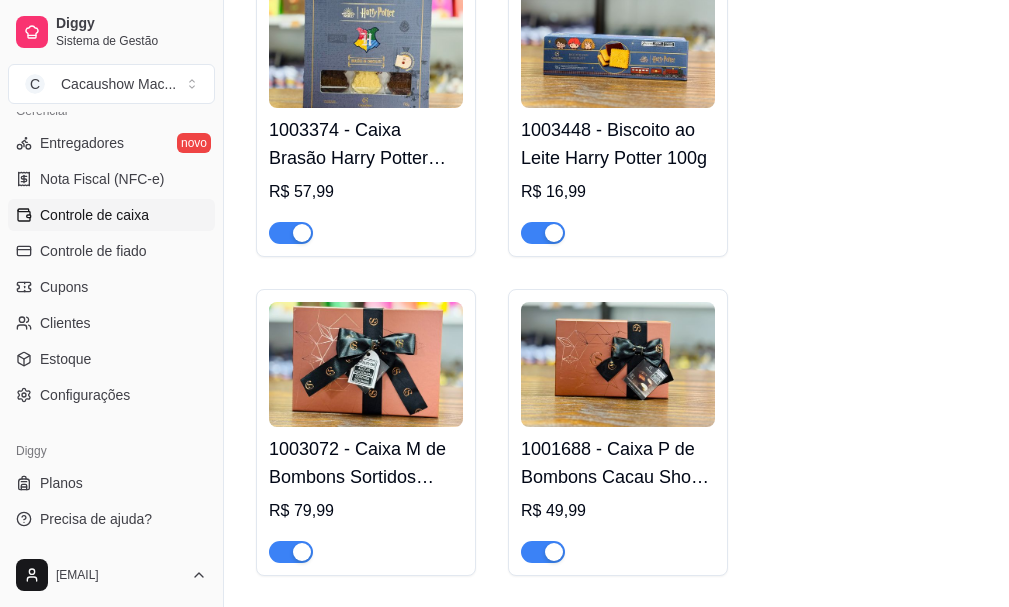 click on "Controle de caixa" at bounding box center [94, 215] 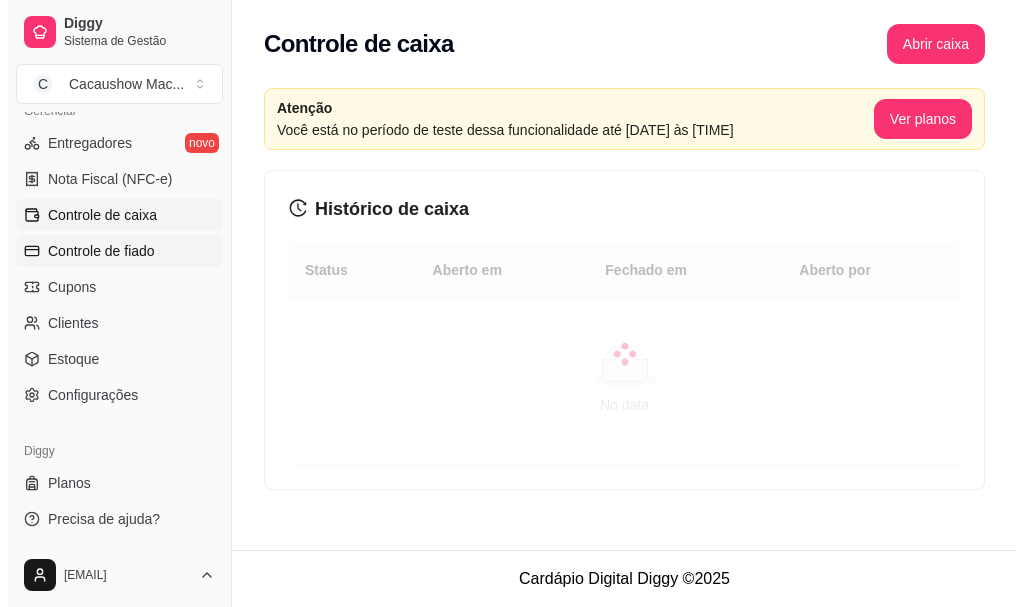 scroll, scrollTop: 0, scrollLeft: 0, axis: both 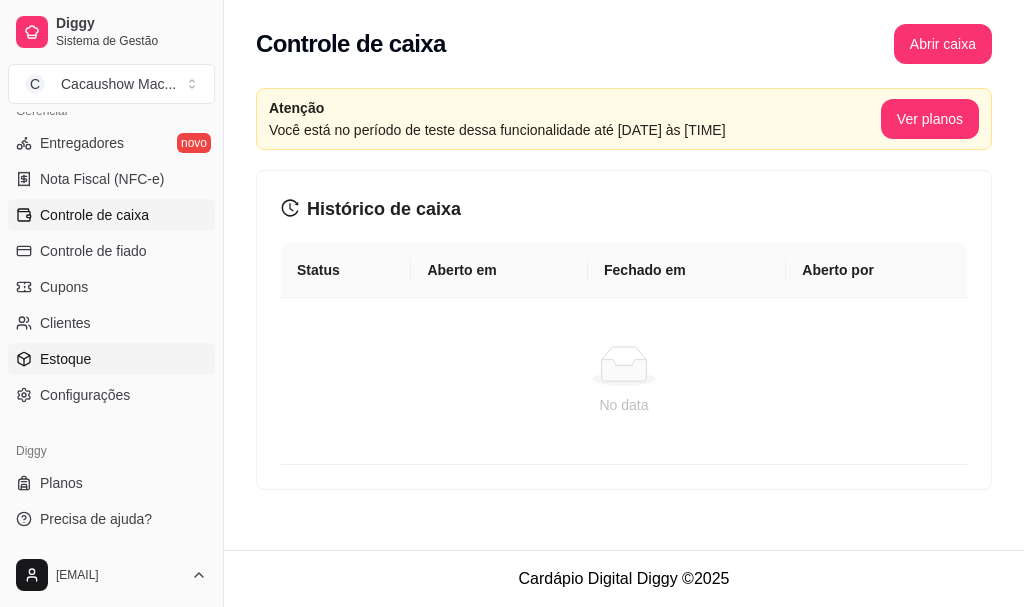 click on "Estoque" at bounding box center [65, 359] 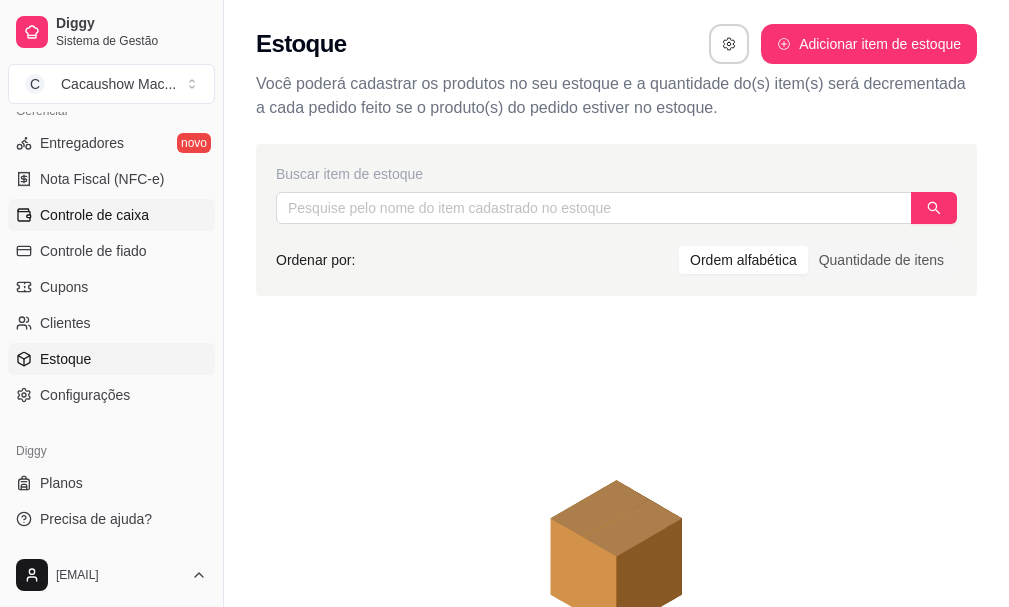 click on "Controle de caixa" at bounding box center (94, 215) 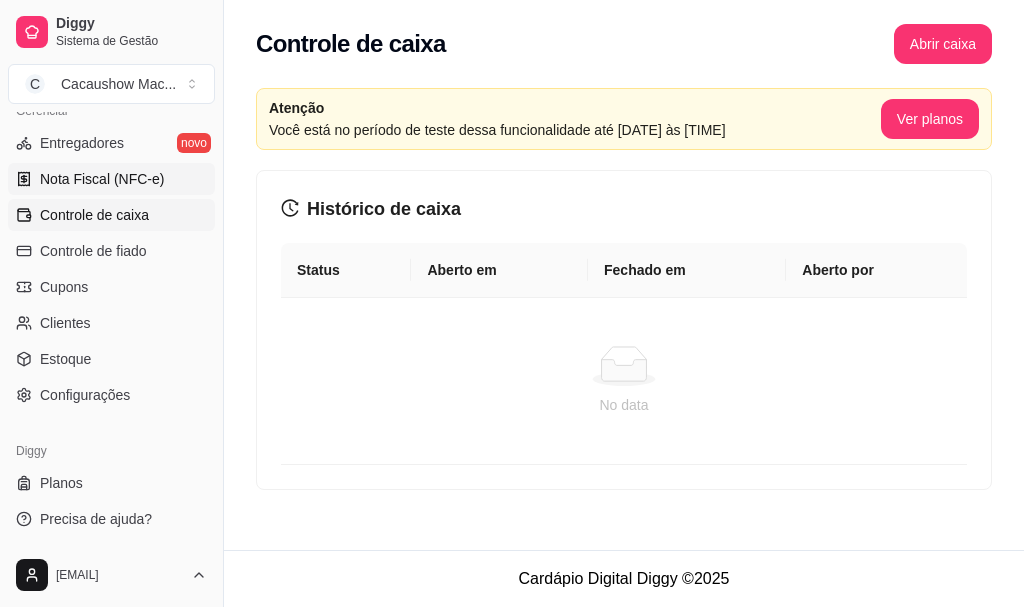 click on "Nota Fiscal (NFC-e)" at bounding box center (102, 179) 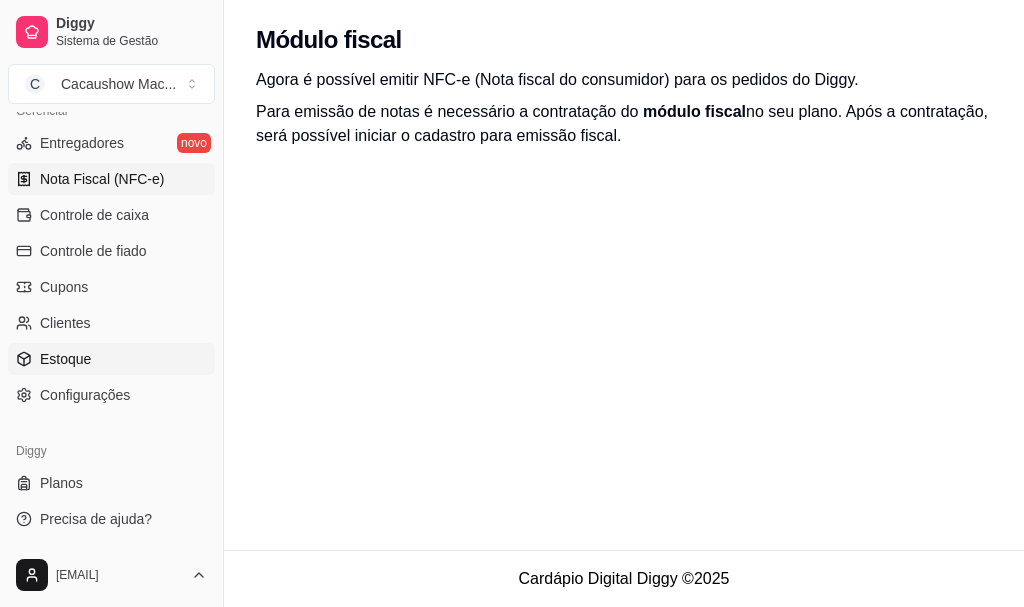 click on "Estoque" at bounding box center (111, 359) 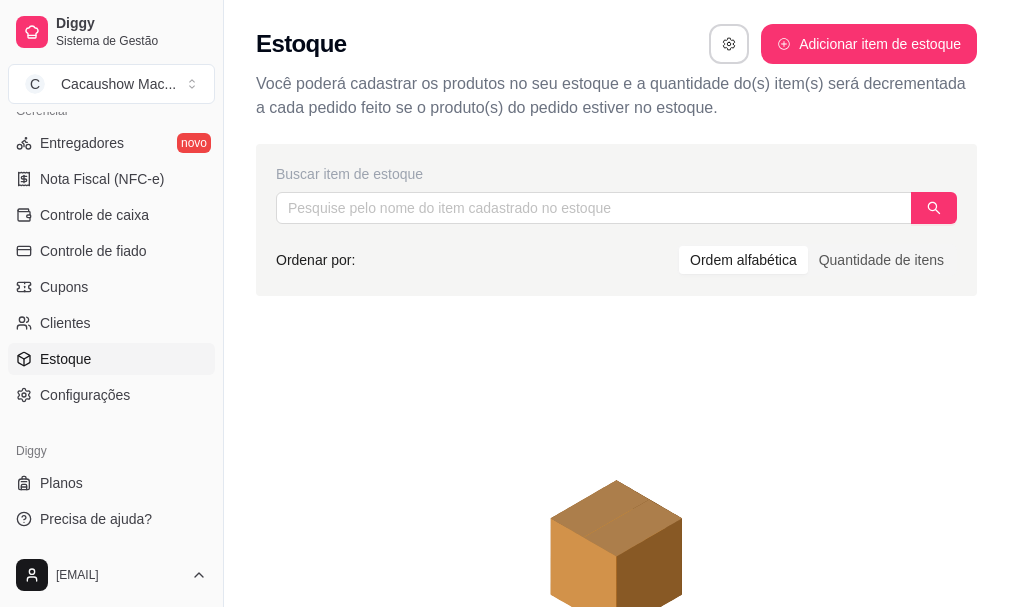 click on "Entregadores novo Nota Fiscal (NFC-e) Controle de caixa Controle de fiado Cupons Clientes Estoque Configurações" at bounding box center [111, 269] 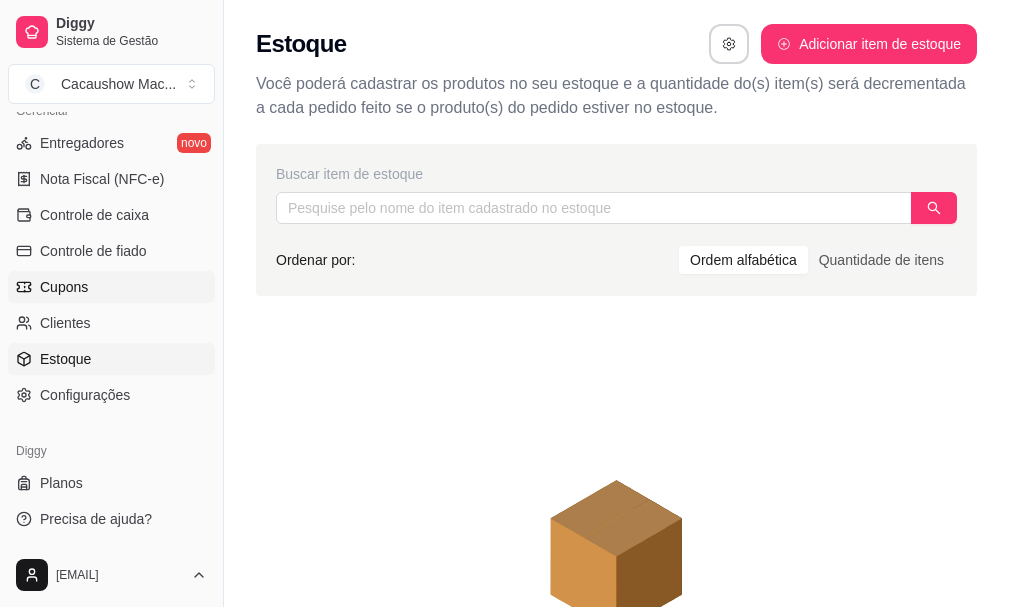 click on "Cupons" at bounding box center [111, 287] 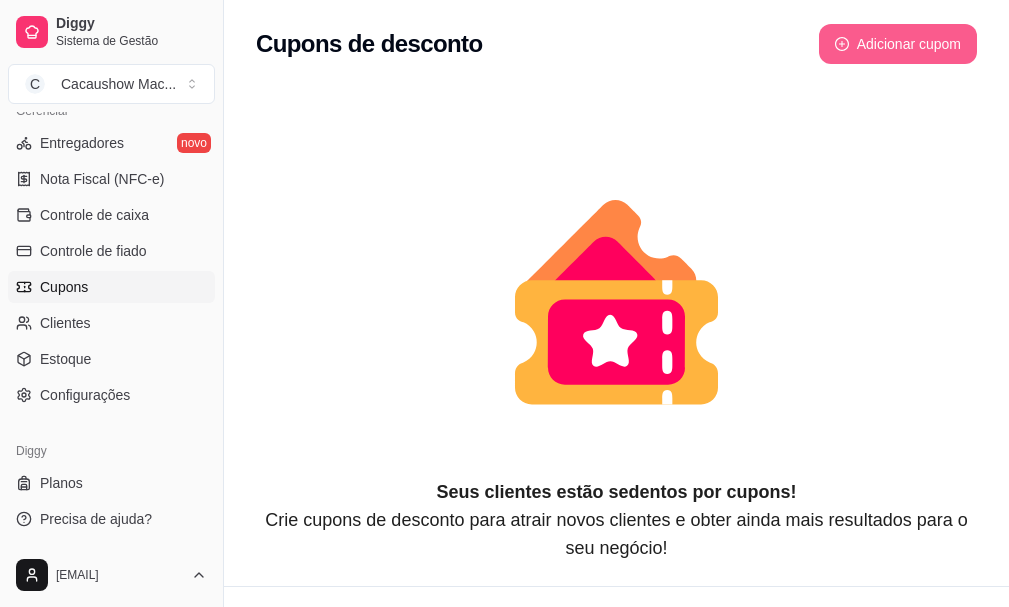 click on "Adicionar cupom" at bounding box center [898, 44] 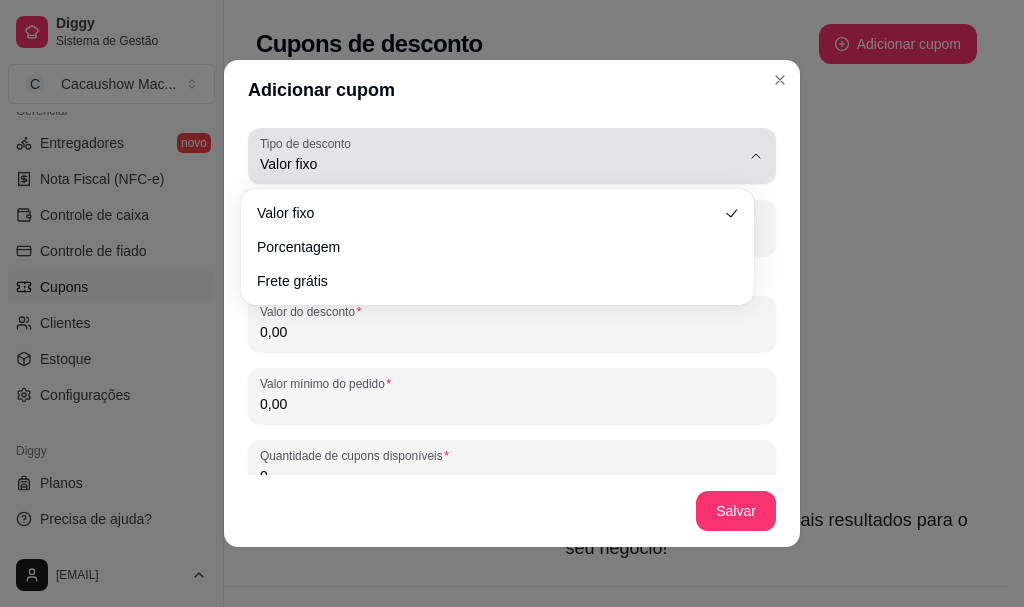 click on "Valor fixo" at bounding box center [500, 164] 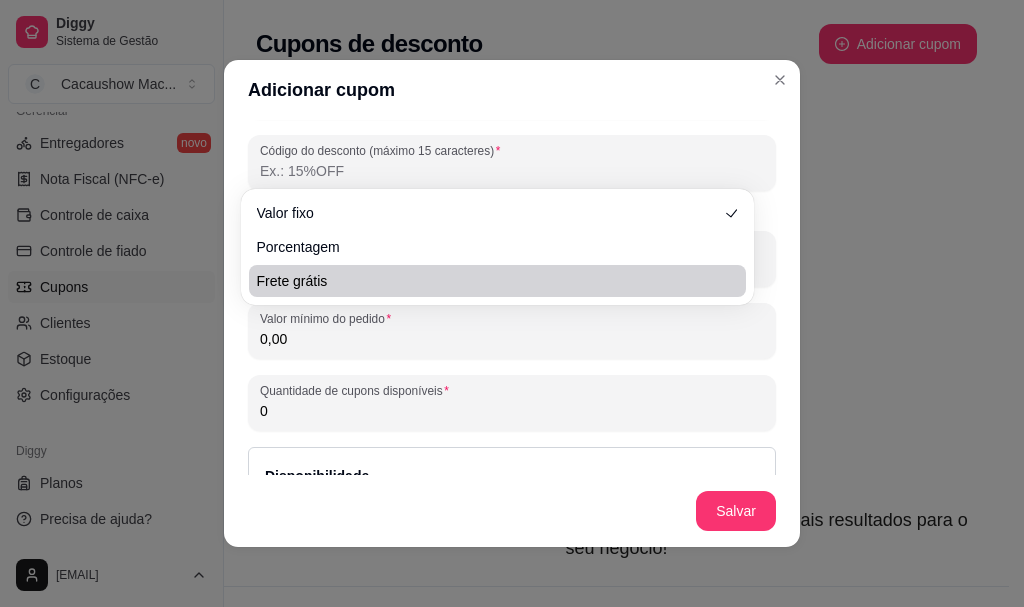 scroll, scrollTop: 100, scrollLeft: 0, axis: vertical 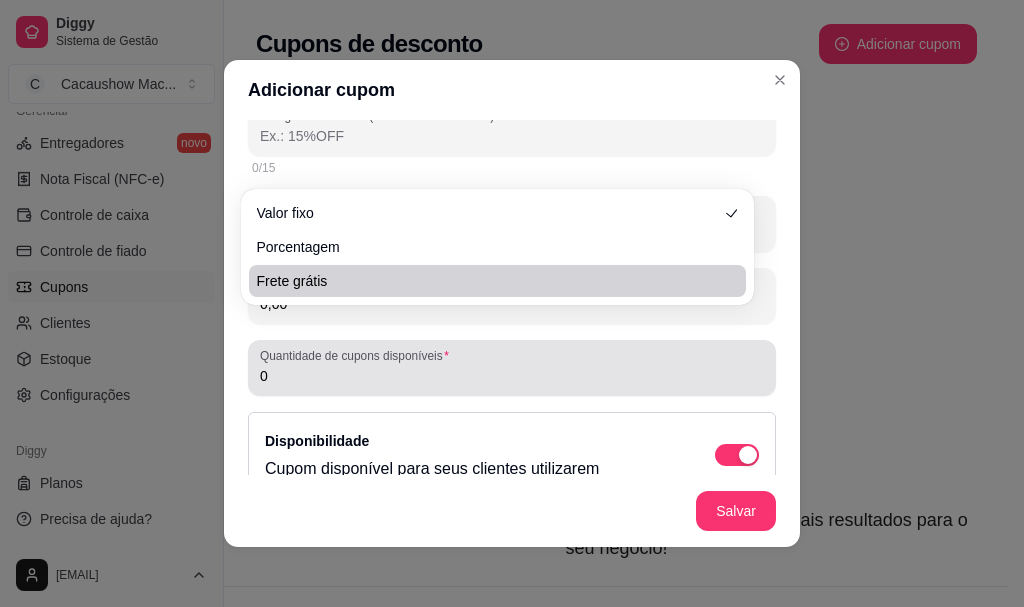 click on "0" at bounding box center [512, 376] 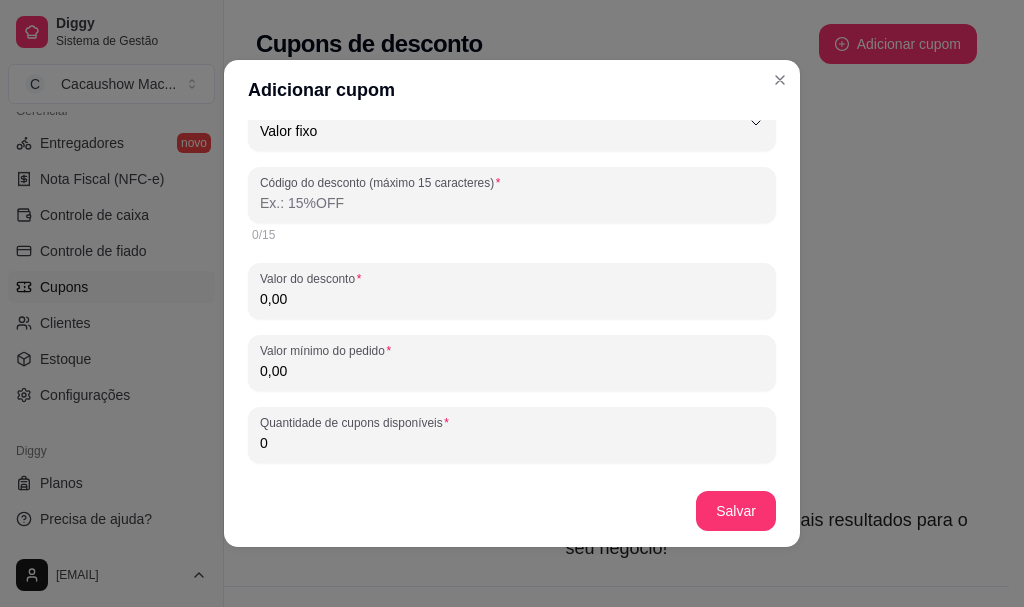 scroll, scrollTop: 0, scrollLeft: 0, axis: both 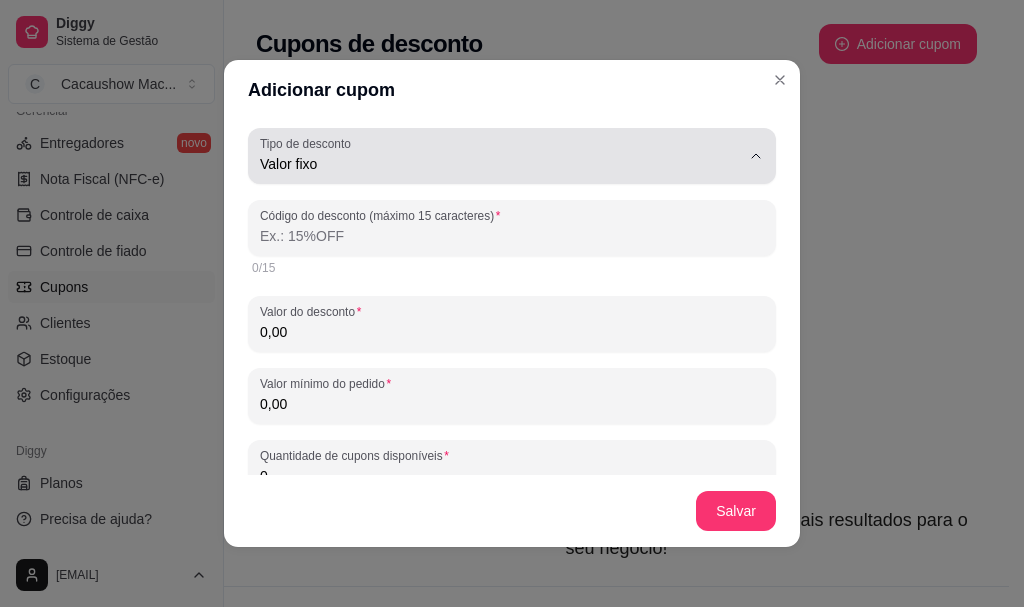 click on "Valor fixo" at bounding box center [500, 156] 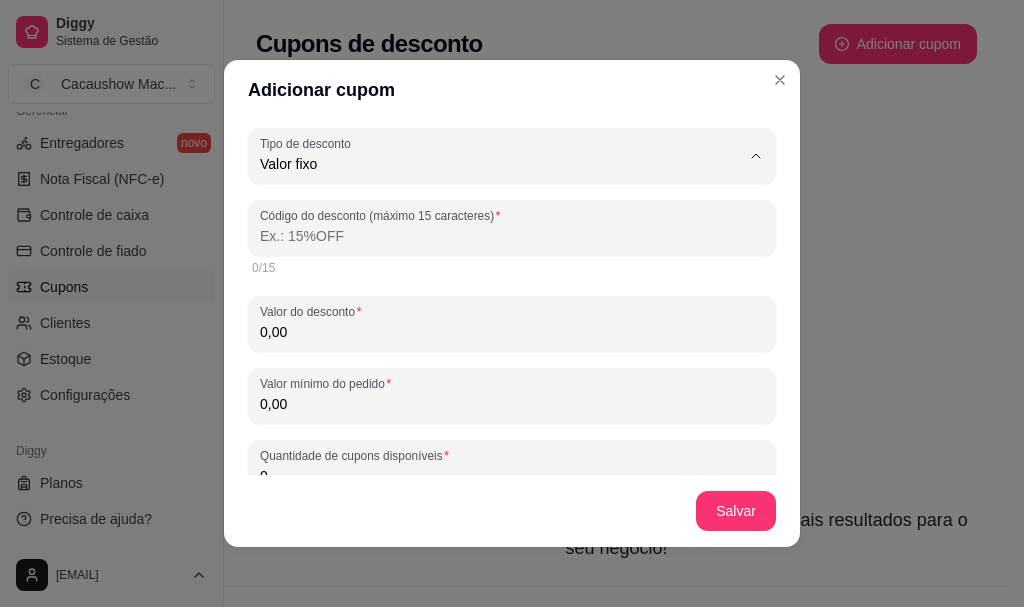 click on "Porcentagem" at bounding box center (487, 244) 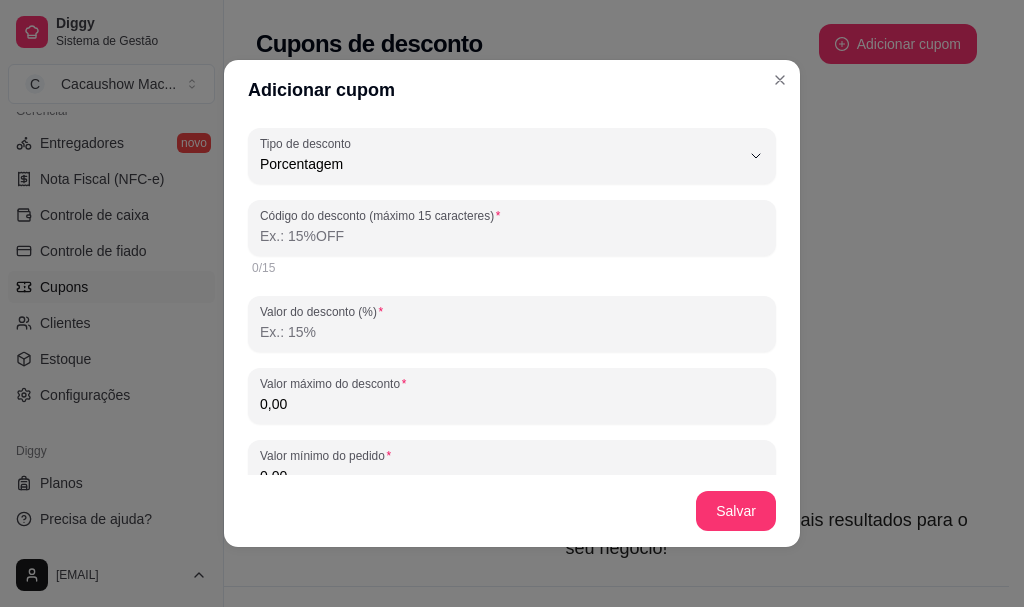 click on "Código do desconto (máximo 15 caracteres)" at bounding box center (512, 236) 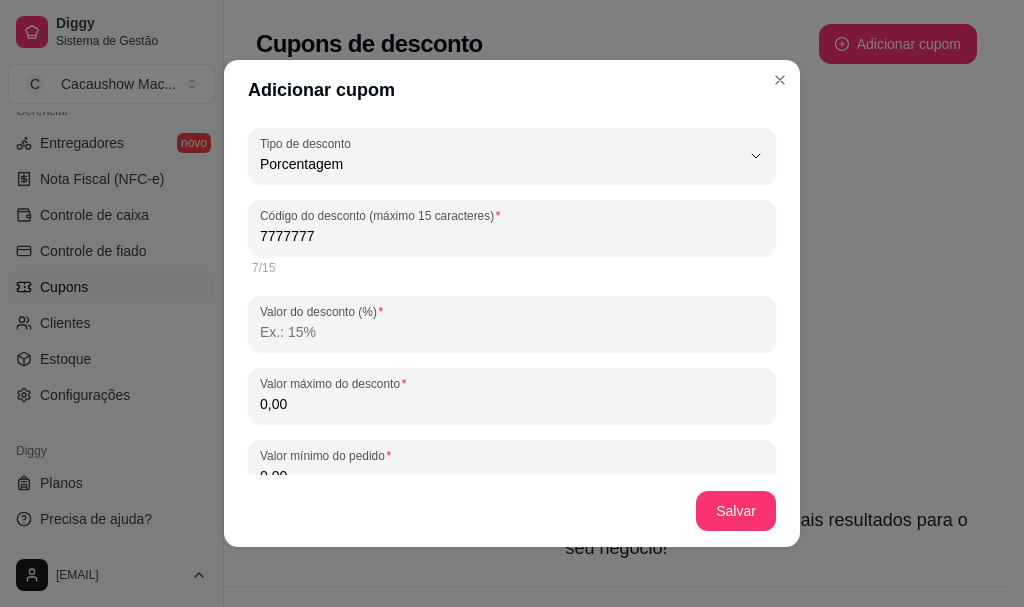 type on "7777777" 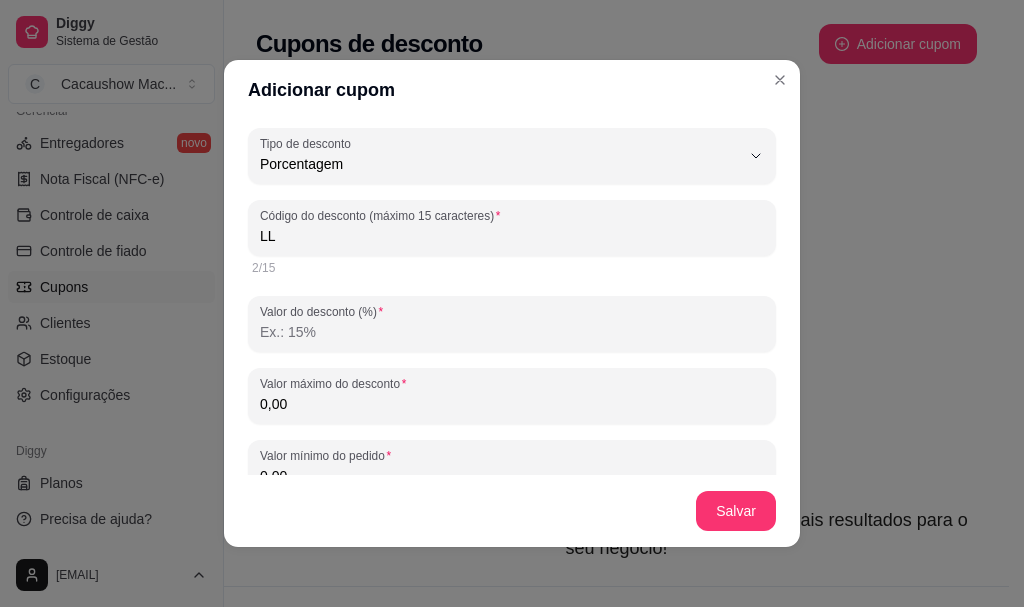 type on "L" 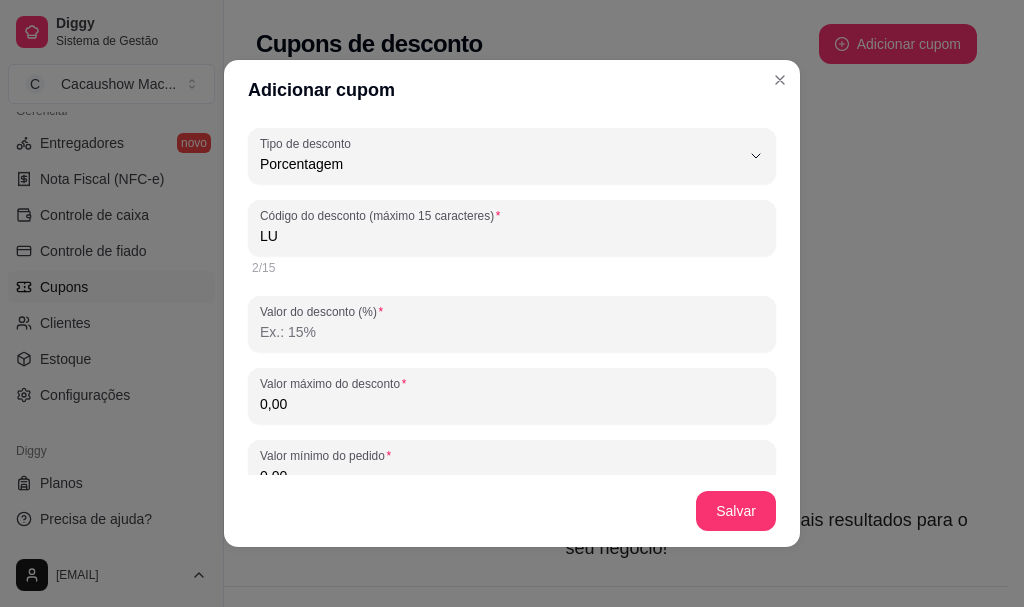 type on "L" 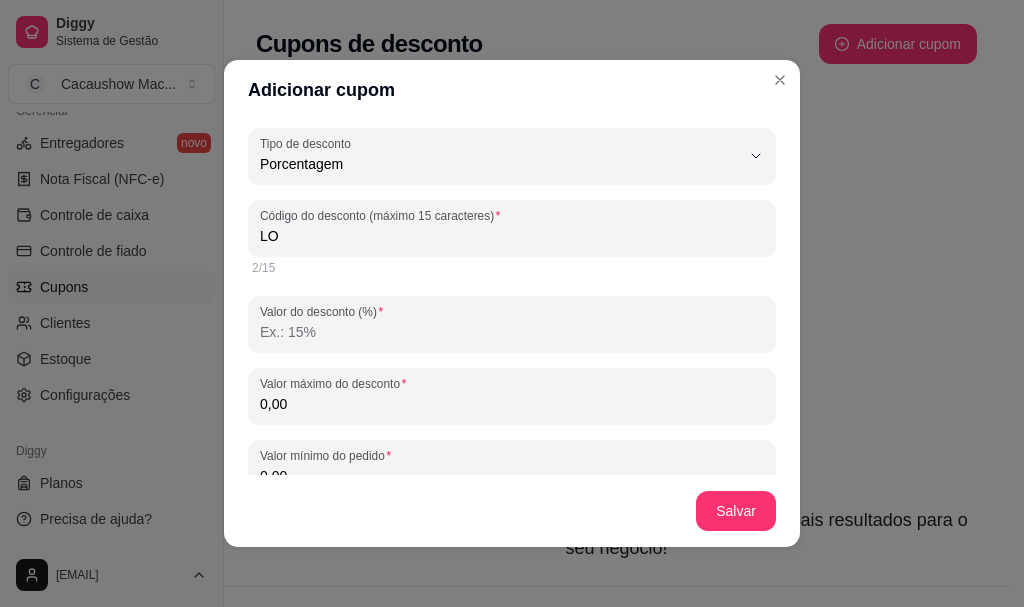 type on "L" 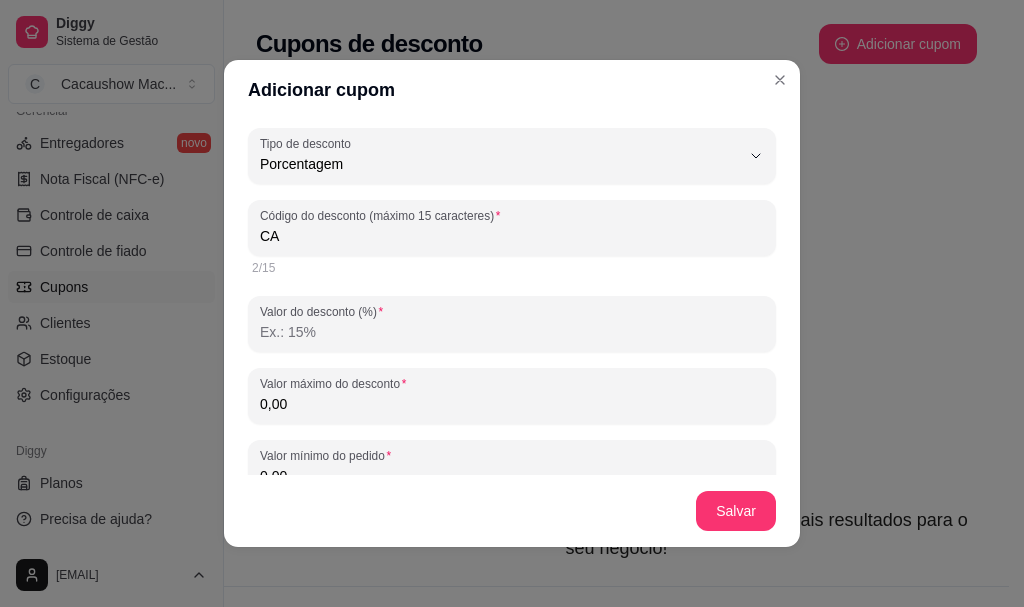 type on "C" 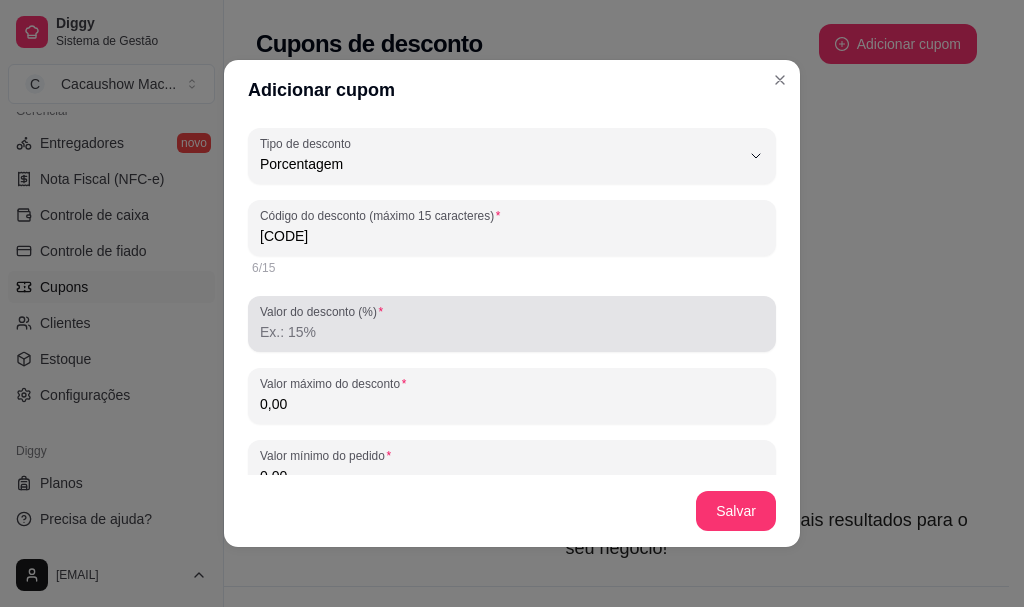 type on "[CODE]" 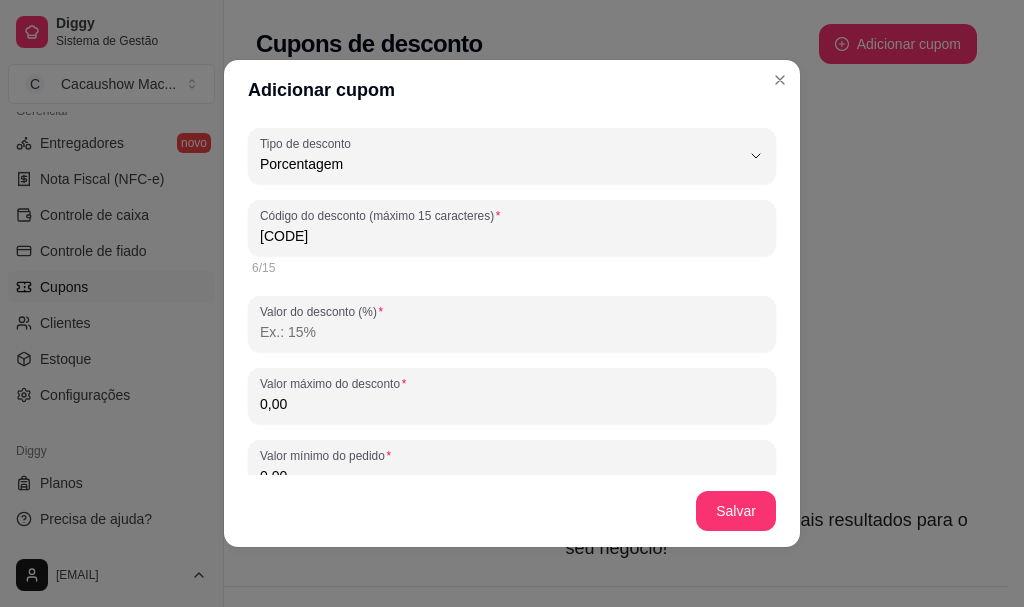 click on "Valor do desconto (%)" at bounding box center [512, 332] 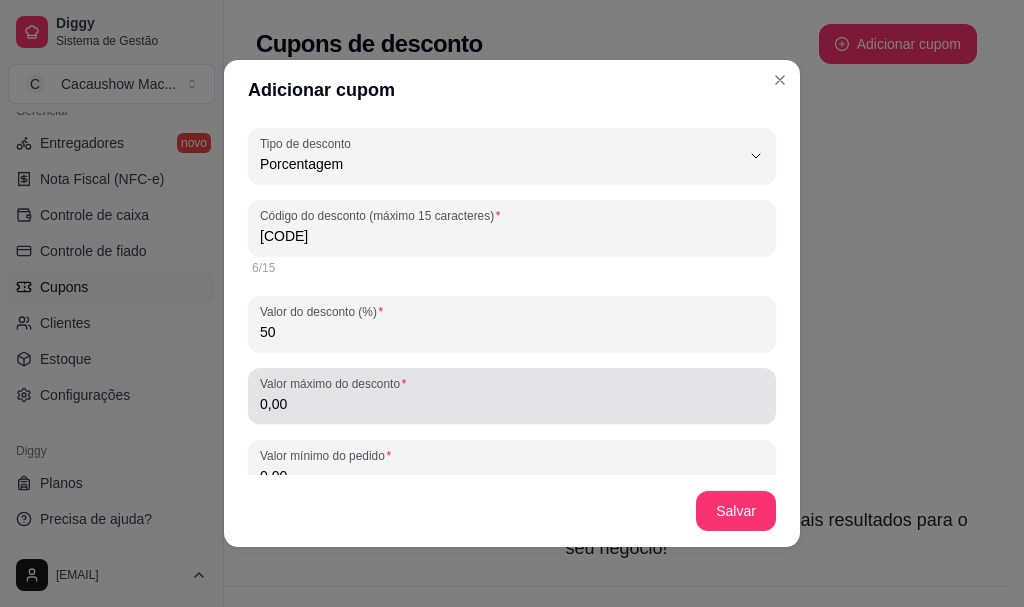 type on "50" 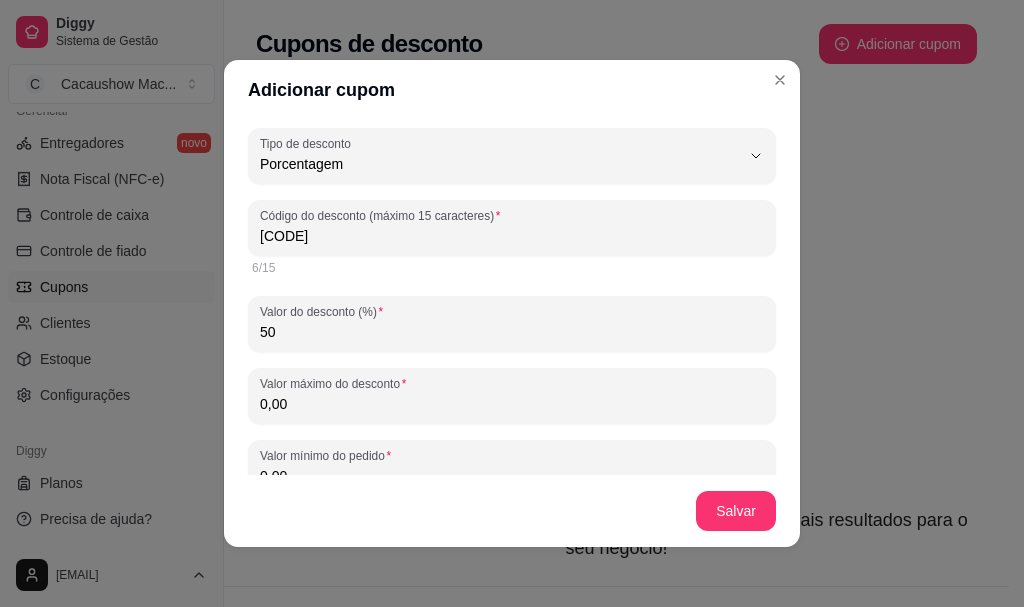 click on "0,00" at bounding box center (512, 404) 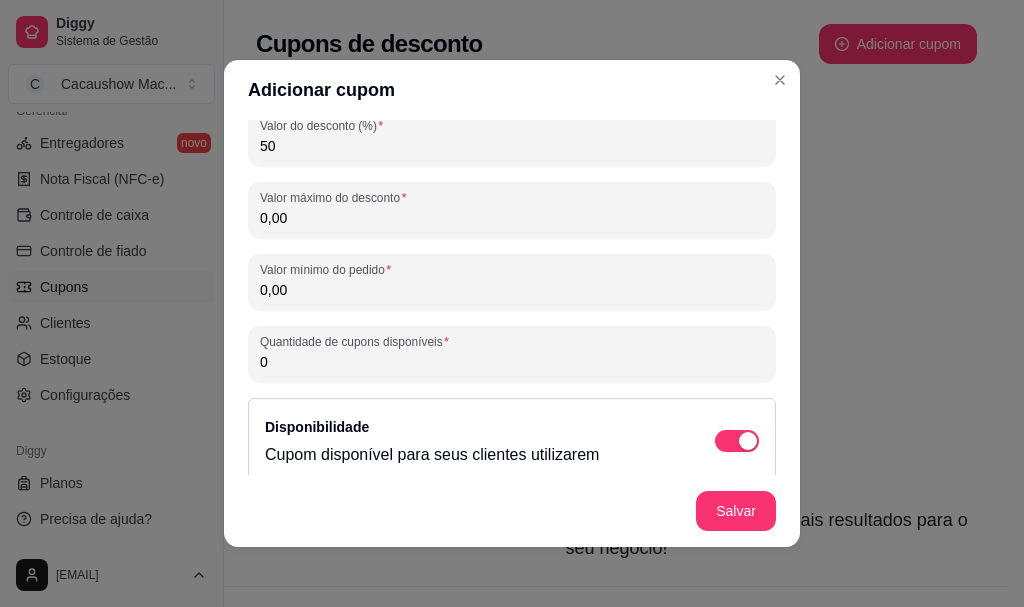 scroll, scrollTop: 100, scrollLeft: 0, axis: vertical 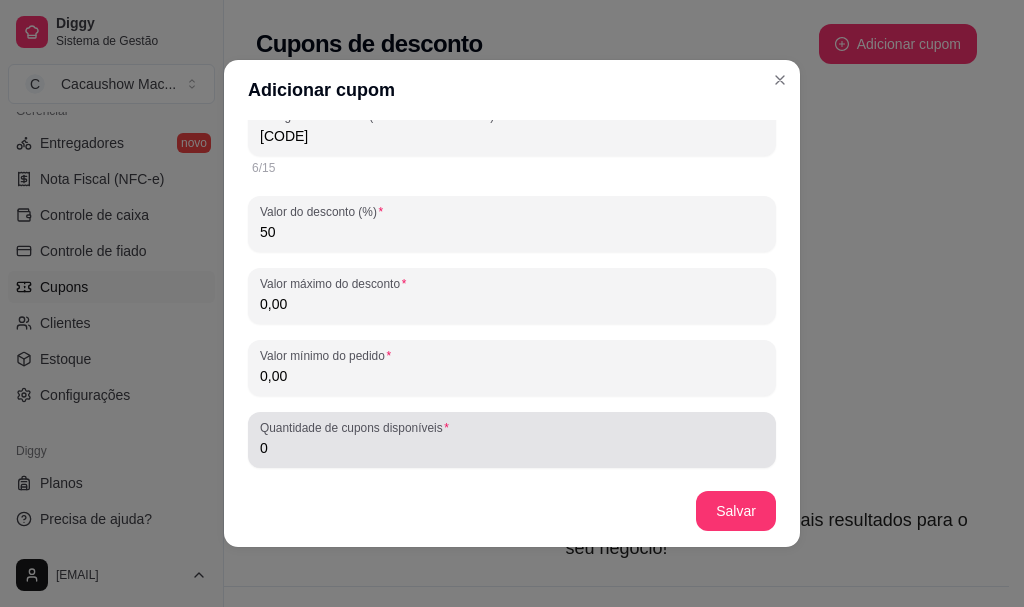 click on "Quantidade de cupons disponíveis" at bounding box center (358, 427) 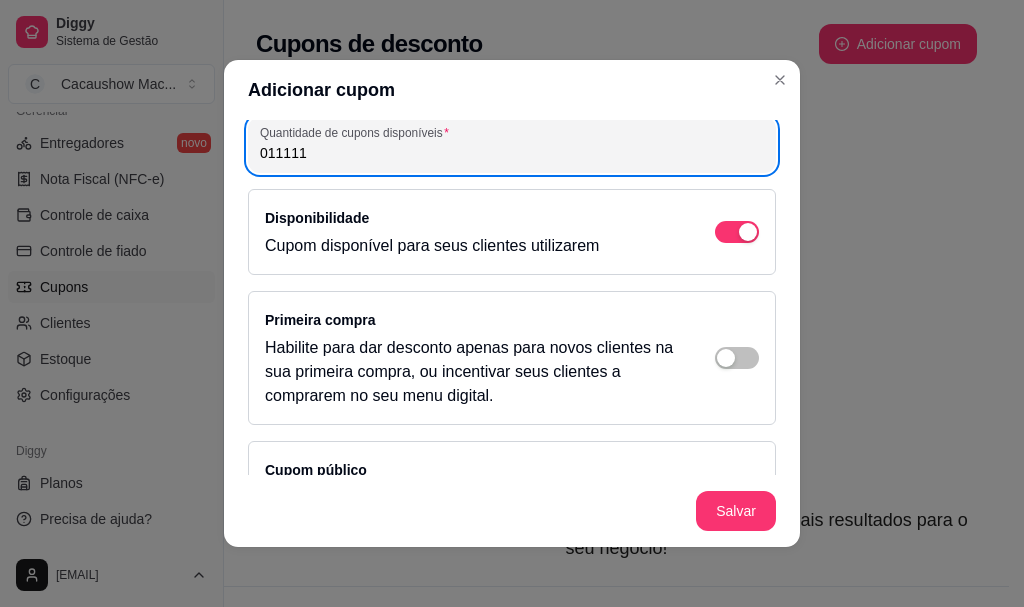 scroll, scrollTop: 400, scrollLeft: 0, axis: vertical 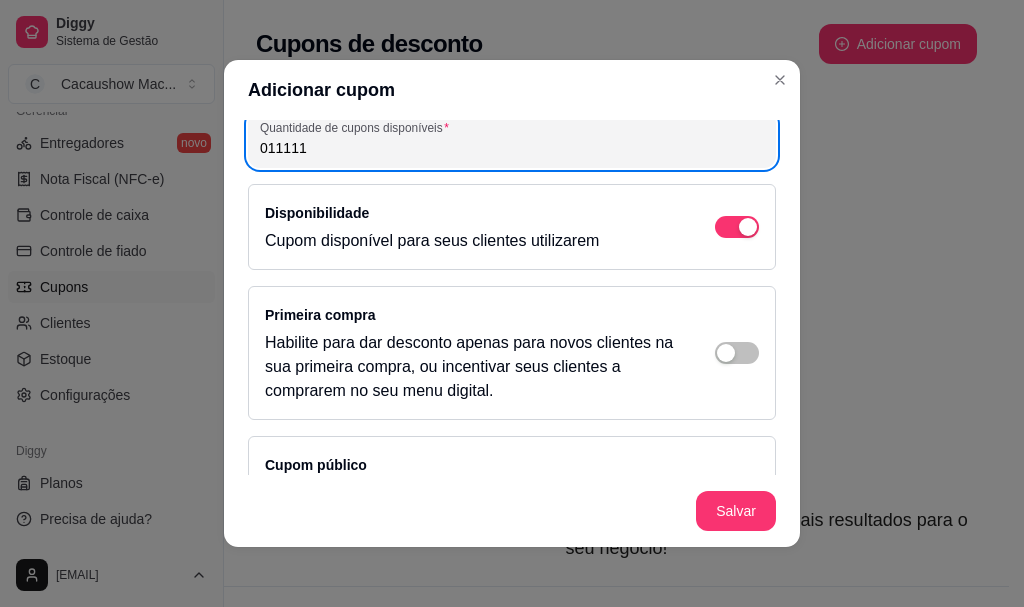 type on "011111" 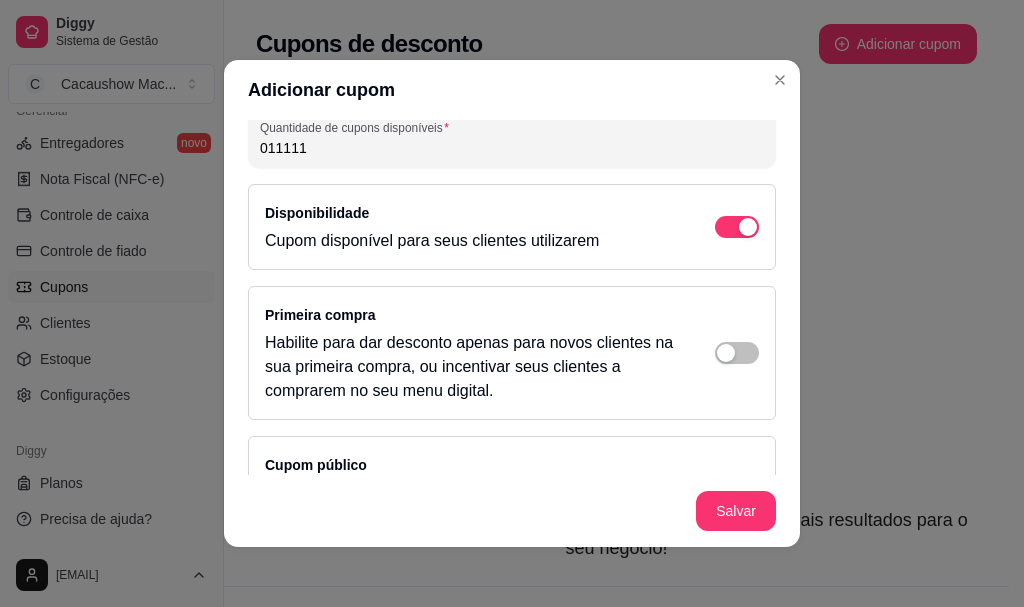 click on "Cupom disponível para seus clientes utilizarem" at bounding box center (432, 241) 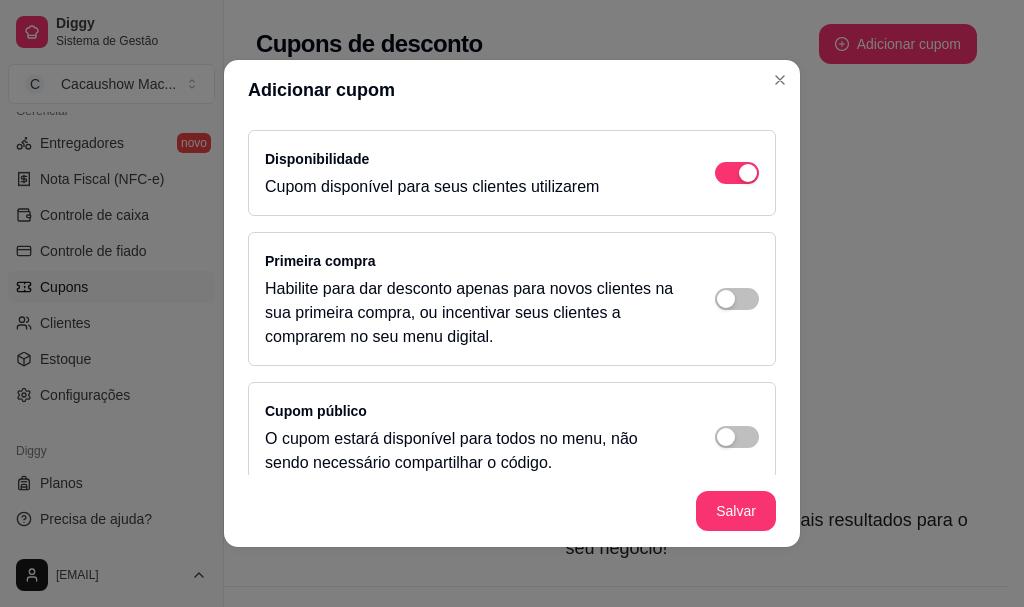 scroll, scrollTop: 479, scrollLeft: 0, axis: vertical 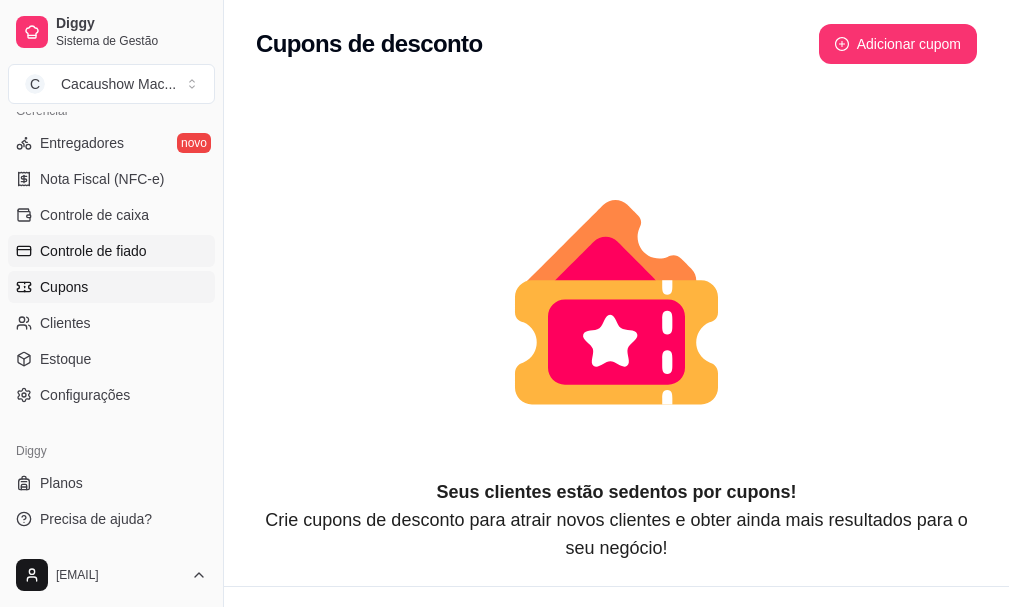 click on "Controle de fiado" at bounding box center [93, 251] 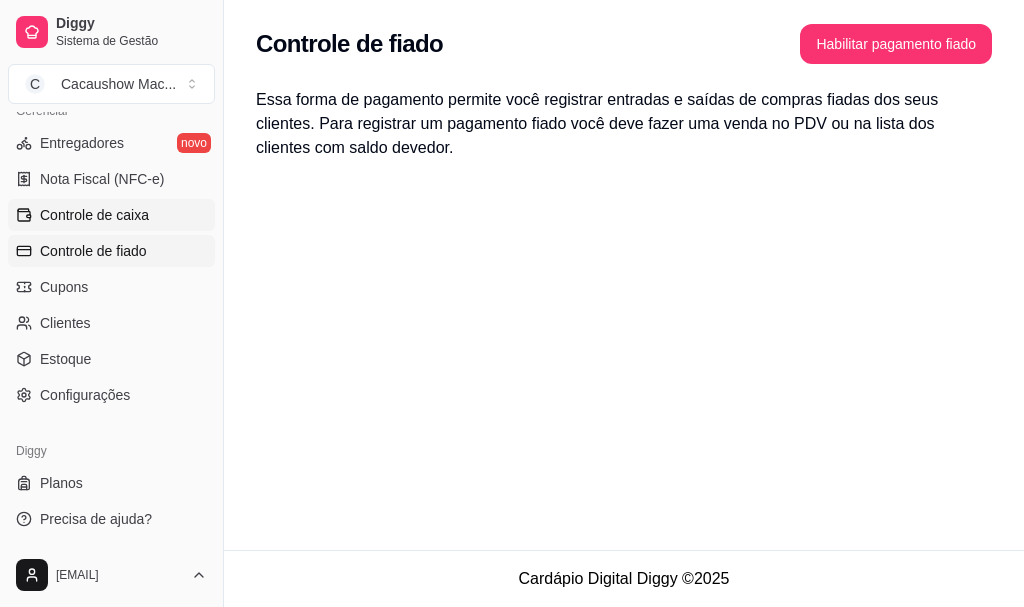 click on "Controle de caixa" at bounding box center [94, 215] 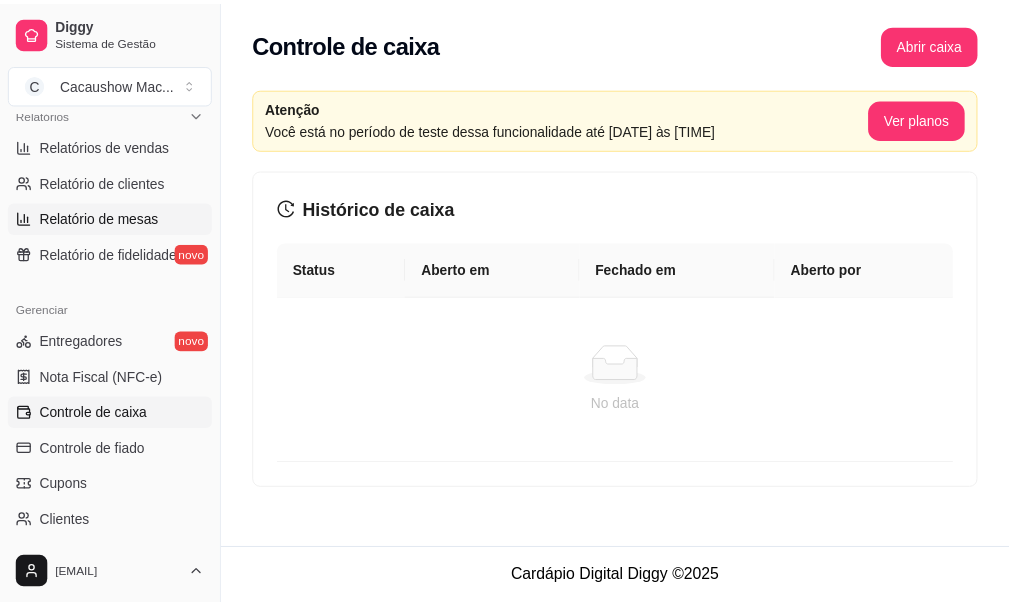 scroll, scrollTop: 632, scrollLeft: 0, axis: vertical 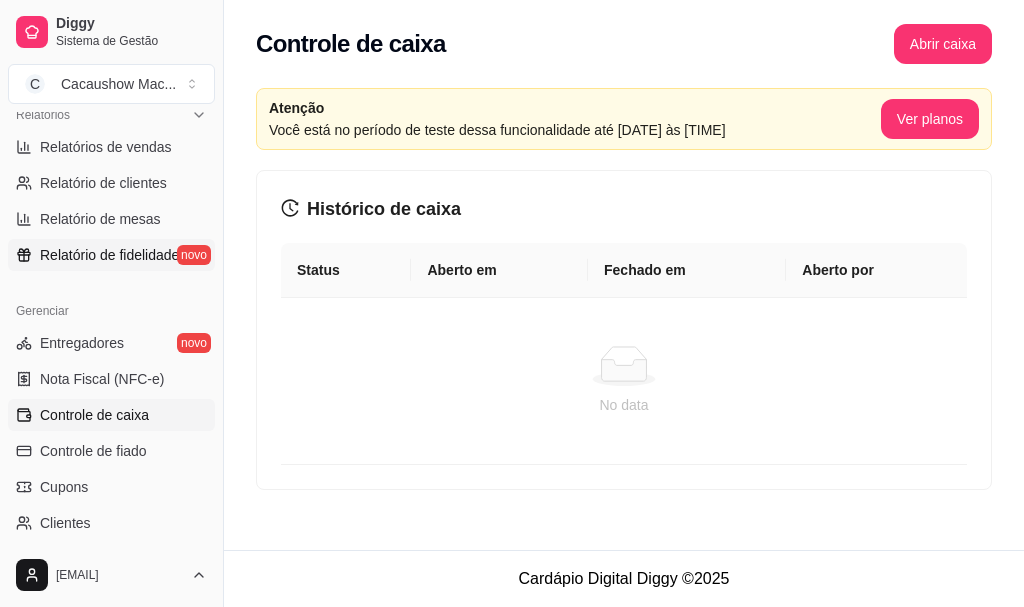 click on "Relatório de fidelidade" at bounding box center (109, 255) 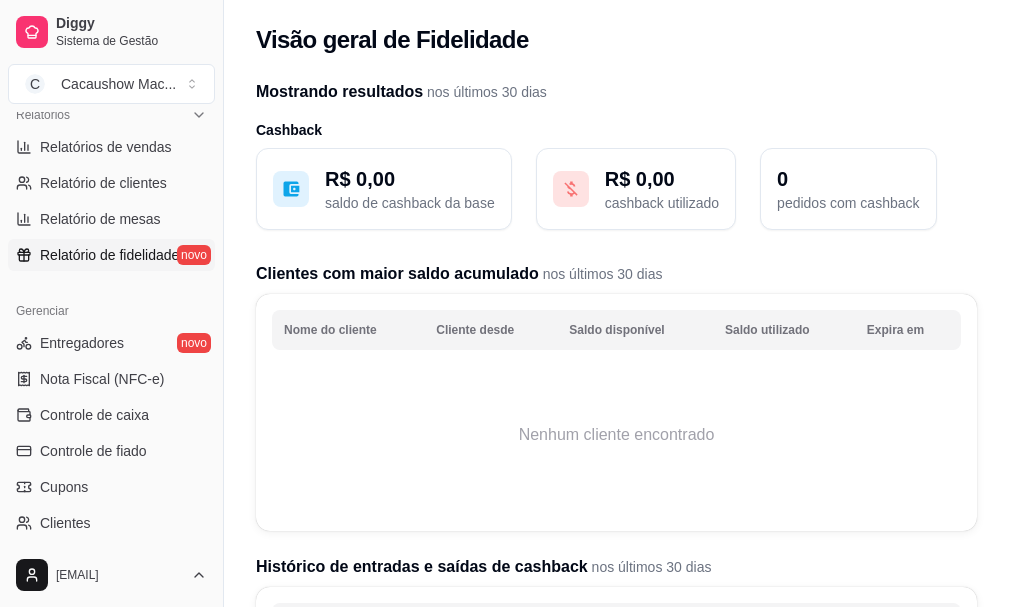click on "R$ 0,00" at bounding box center [410, 179] 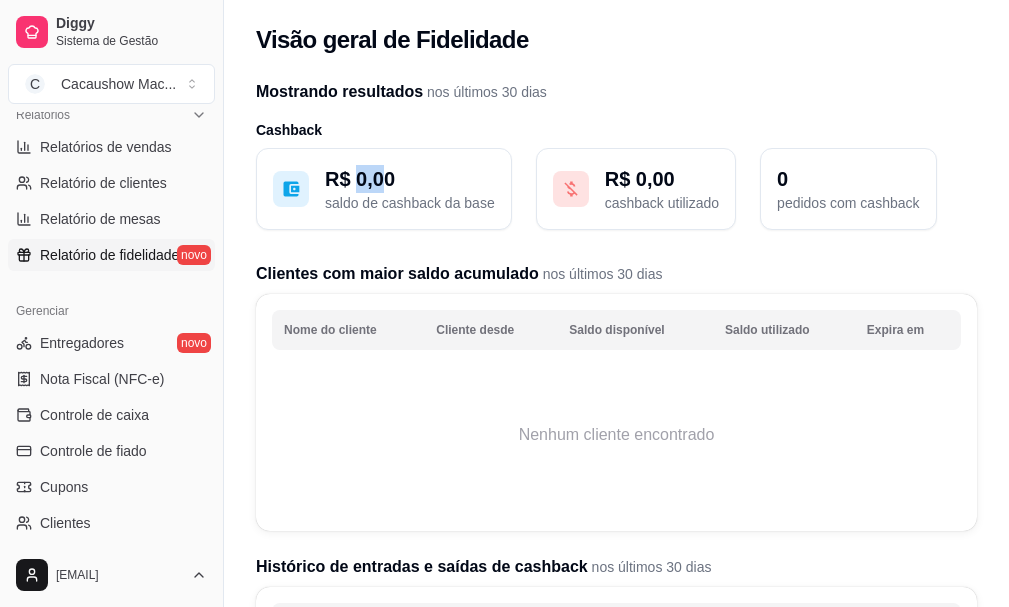 drag, startPoint x: 381, startPoint y: 178, endPoint x: 368, endPoint y: 179, distance: 13.038404 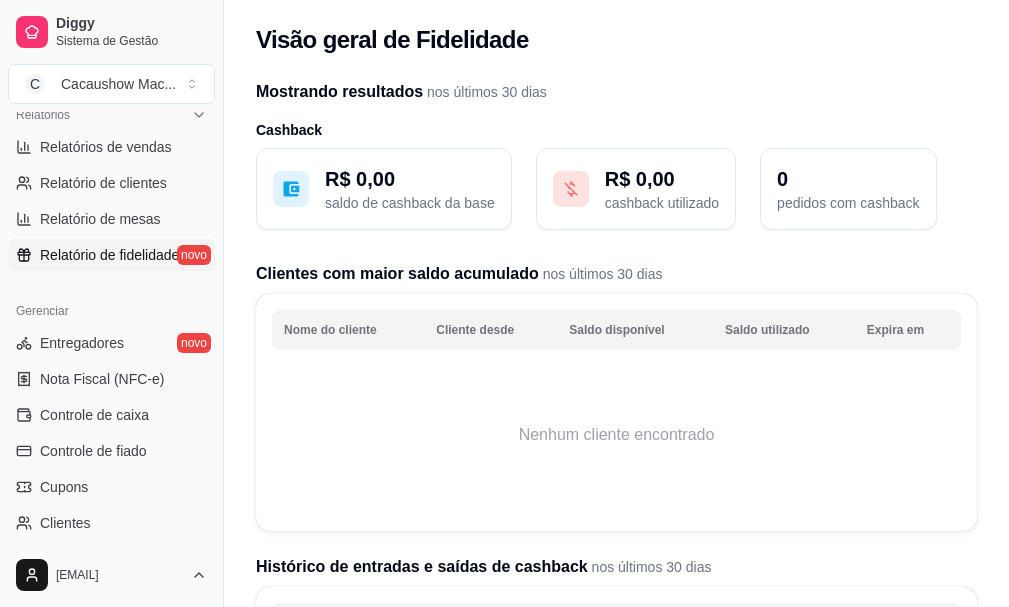 click on "Mostrando resultados   nos últimos 30 dias Cashback R$ 0,00 saldo de cashback da base   R$ 0,00 cashback utilizado 0 pedidos com cashback Clientes com maior saldo acumulado   nos últimos 30 dias Nome do cliente Cliente desde Saldo disponível Saldo utilizado Expira em Nenhum cliente encontrado Histórico de entradas e saídas de cashback   nos últimos 30 dias Tipo Data Valor Nenhum cliente encontrado Cupom de desconto R$ 0,00 descontos provenientes de cupons 0 pedidos com cupons" at bounding box center (616, 533) 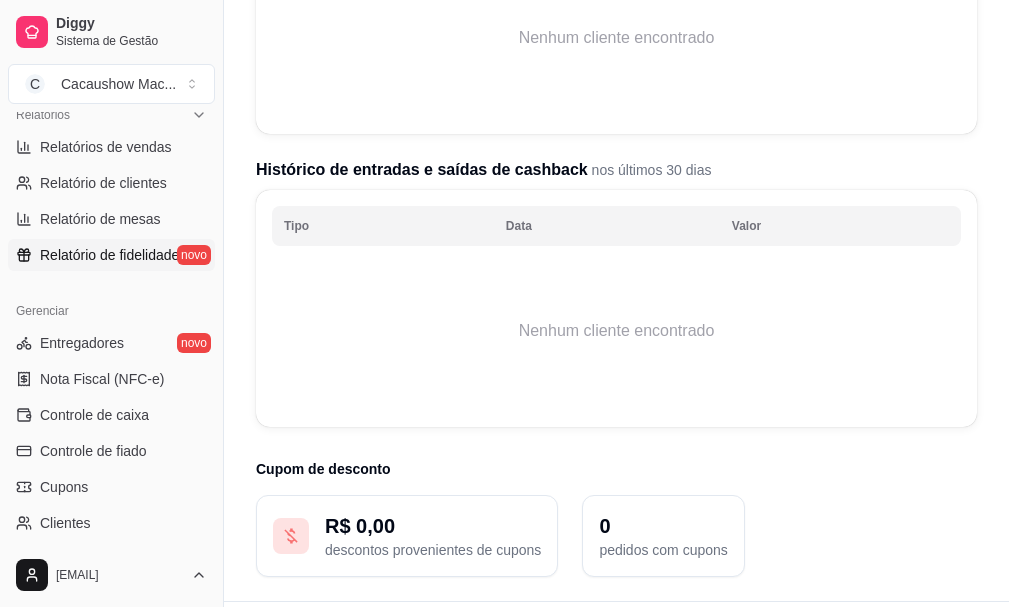 scroll, scrollTop: 448, scrollLeft: 0, axis: vertical 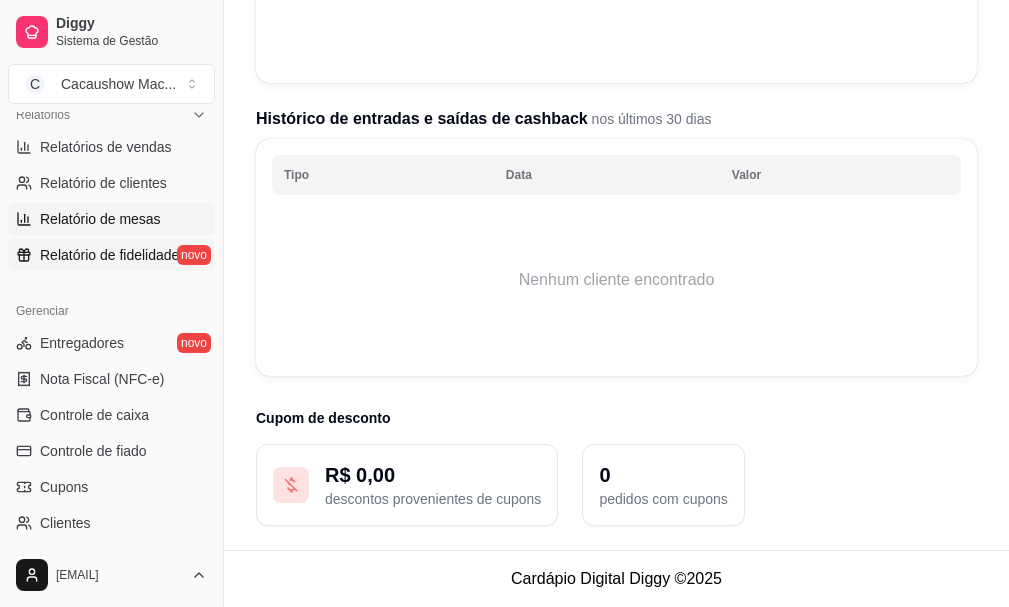 click on "Relatório de mesas" at bounding box center (100, 219) 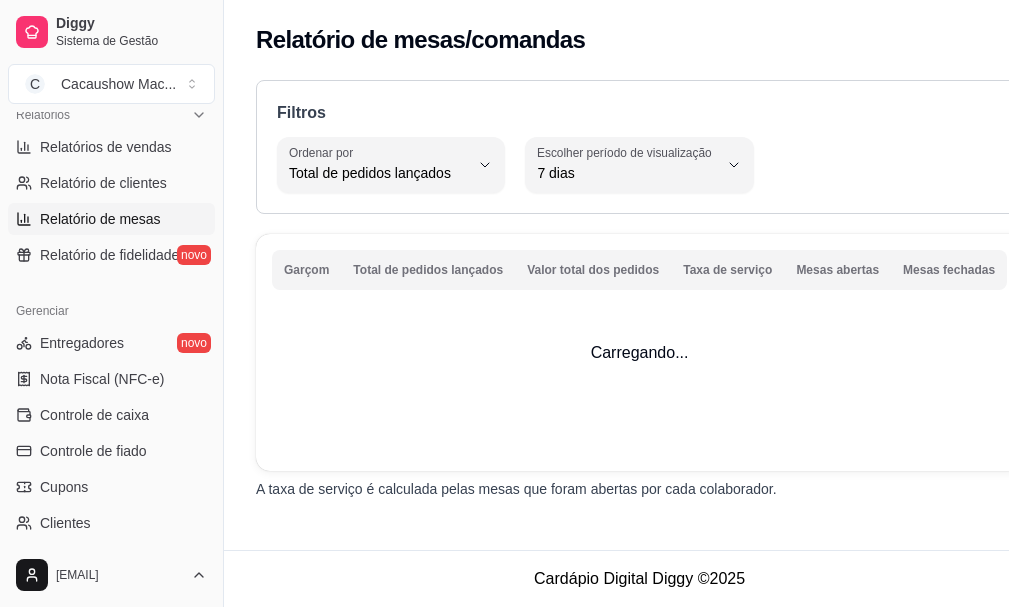 scroll, scrollTop: 0, scrollLeft: 0, axis: both 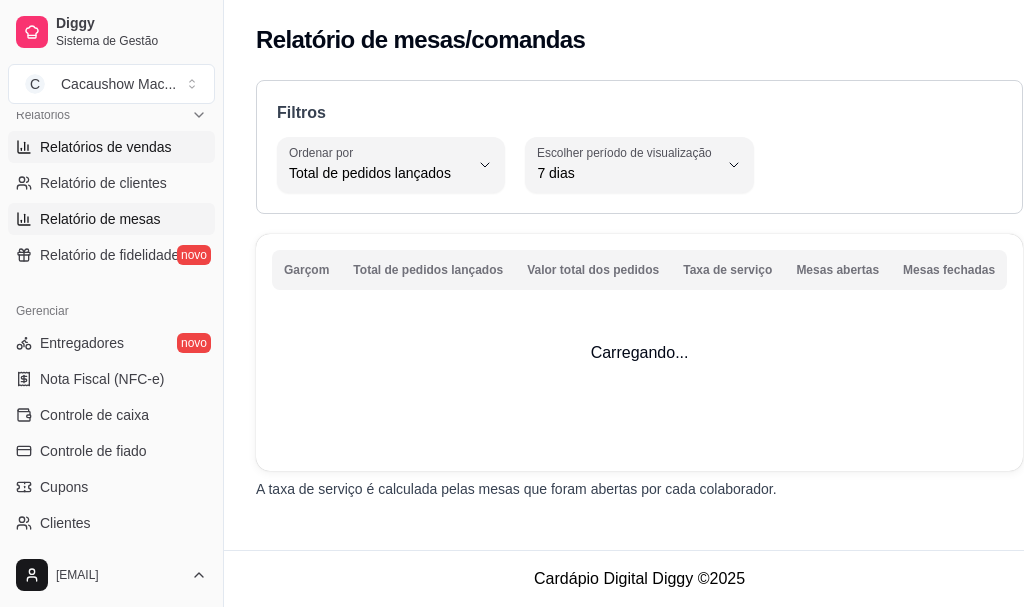 click on "Relatórios de vendas" at bounding box center (106, 147) 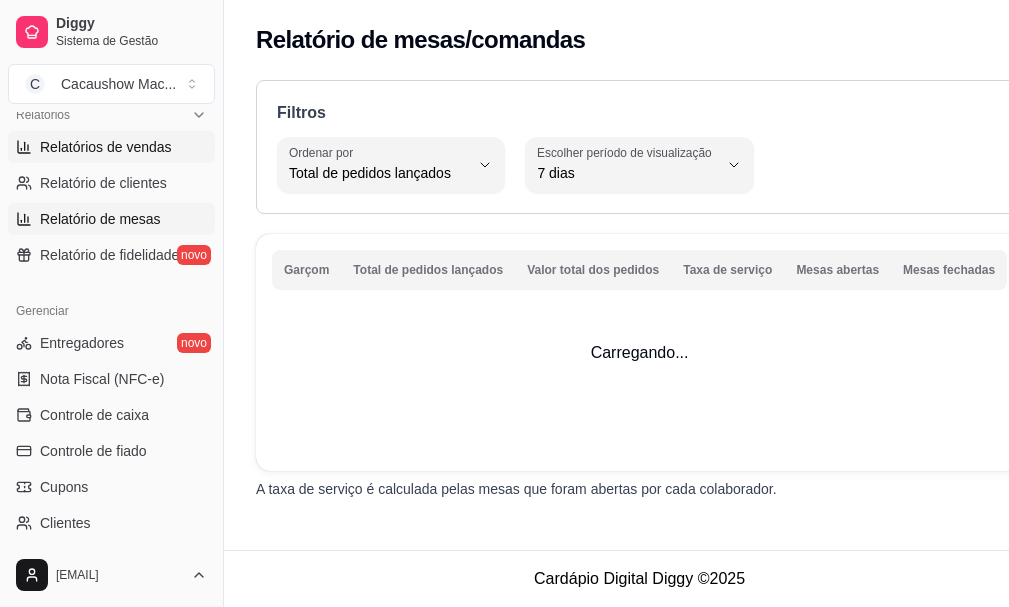 select on "ALL" 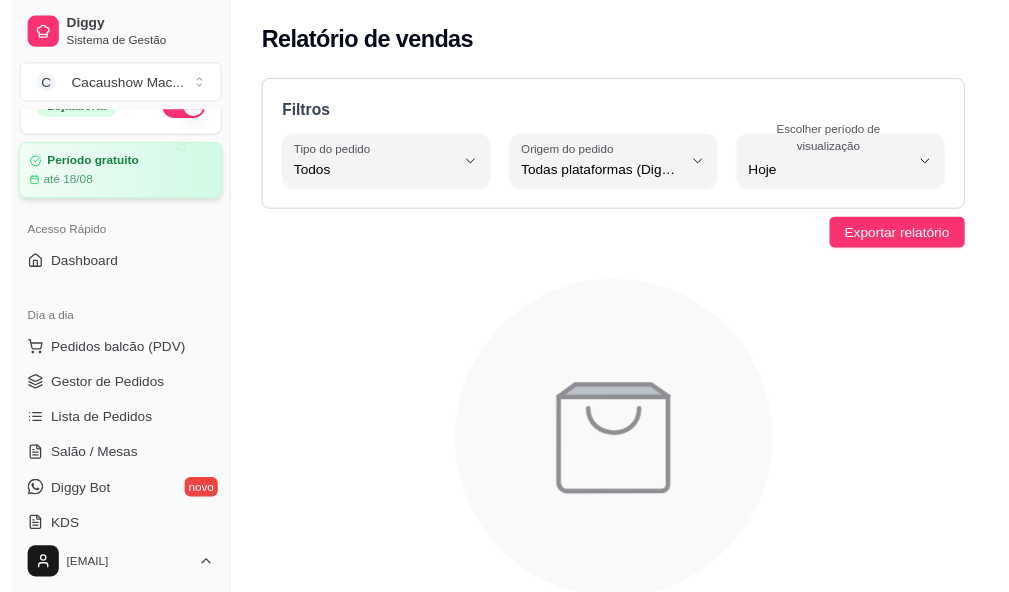 scroll, scrollTop: 132, scrollLeft: 0, axis: vertical 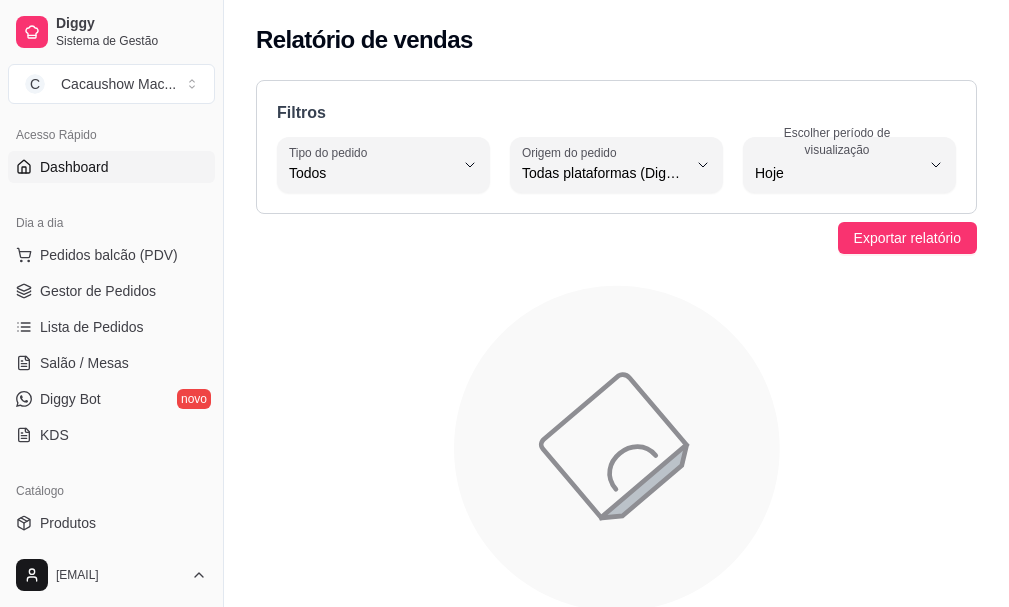 click on "Dashboard" at bounding box center [111, 167] 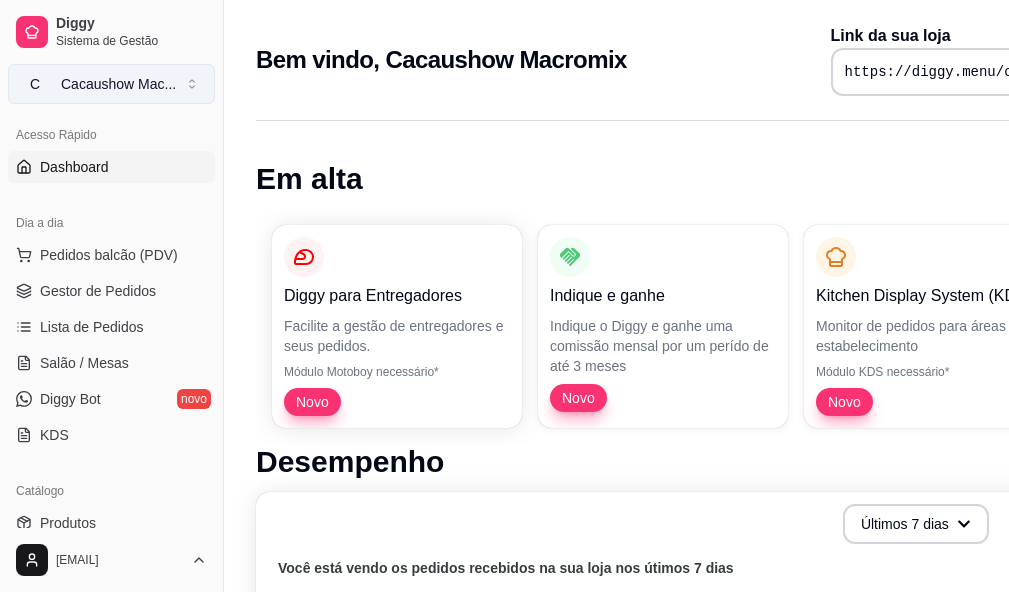 click on "C Cacaushow Mac ..." at bounding box center (111, 84) 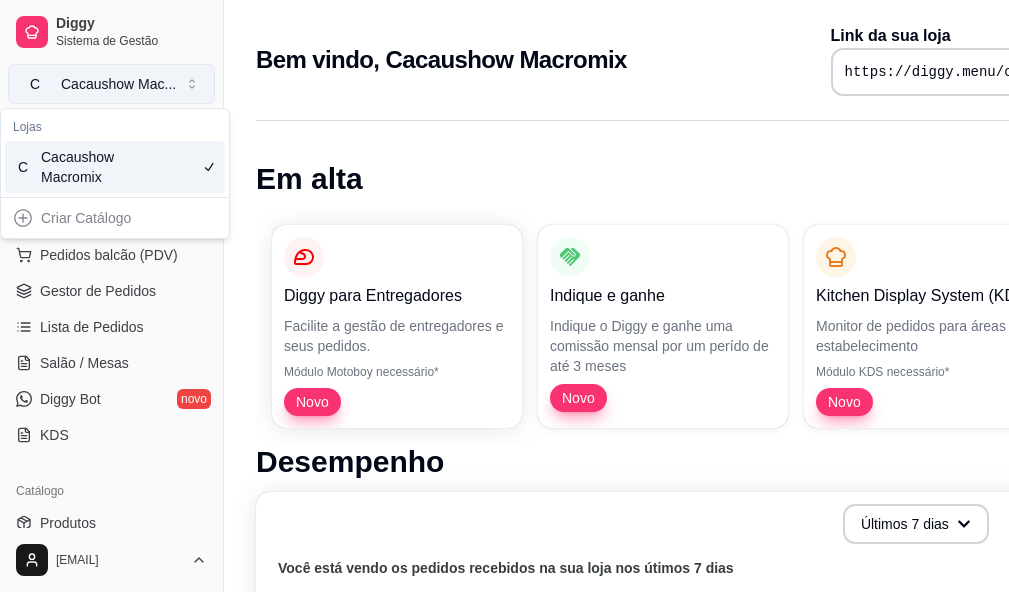 click on "C Cacaushow Mac ..." at bounding box center (111, 84) 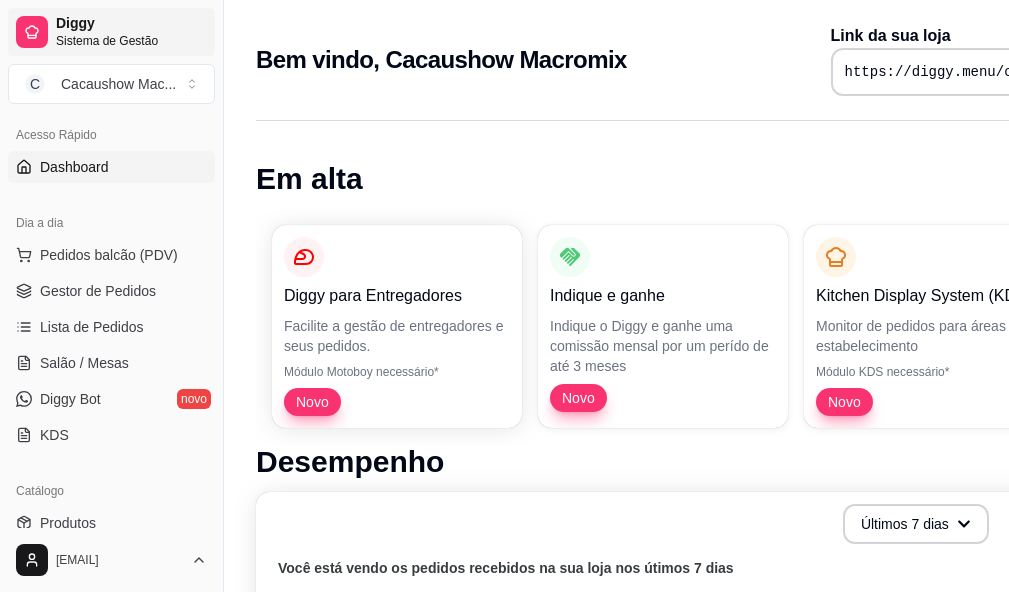 click on "Sistema de Gestão" at bounding box center (131, 41) 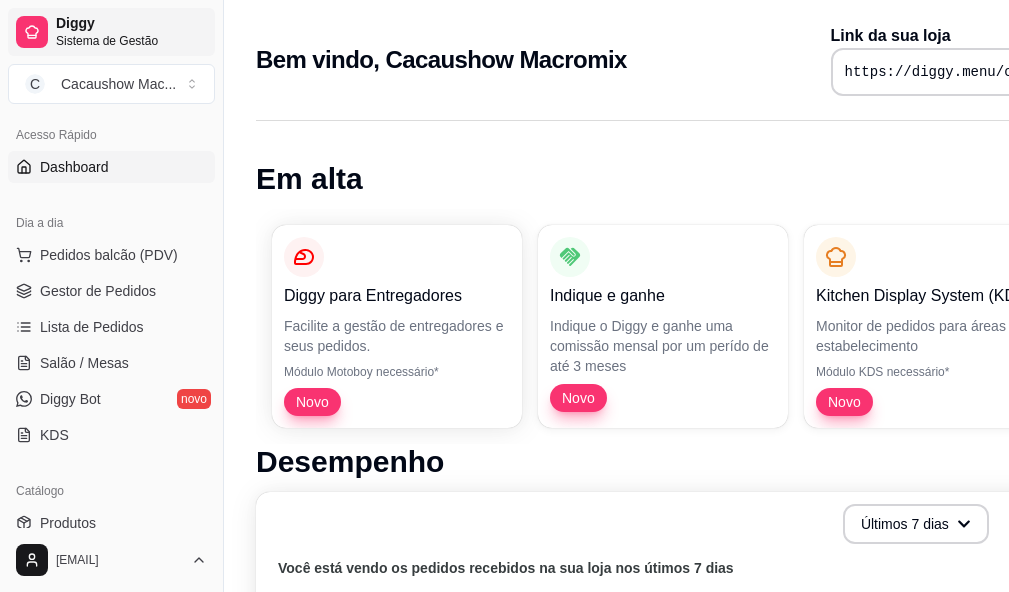 drag, startPoint x: 80, startPoint y: 34, endPoint x: 94, endPoint y: 29, distance: 14.866069 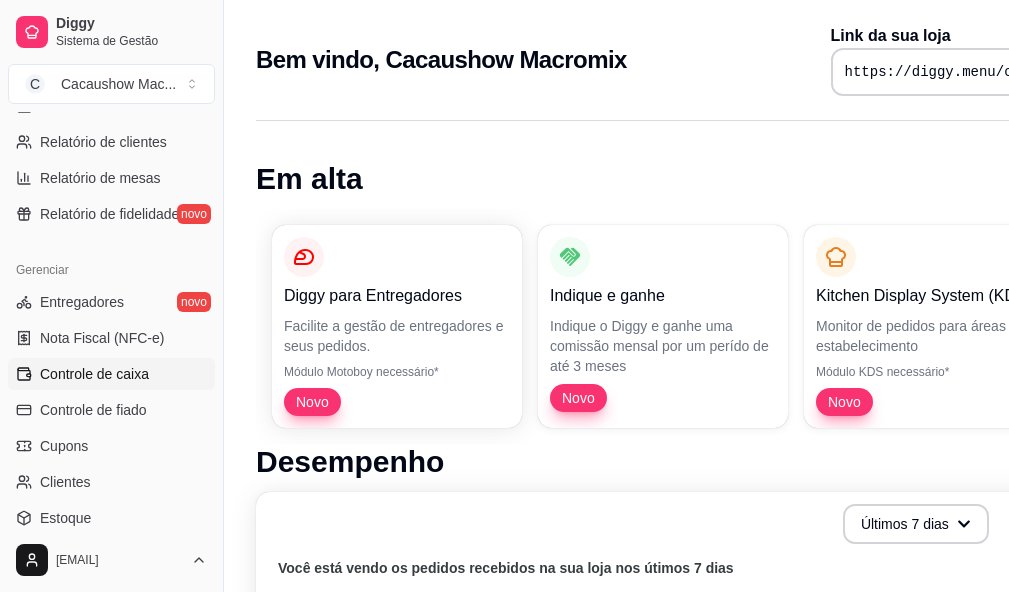 scroll, scrollTop: 832, scrollLeft: 0, axis: vertical 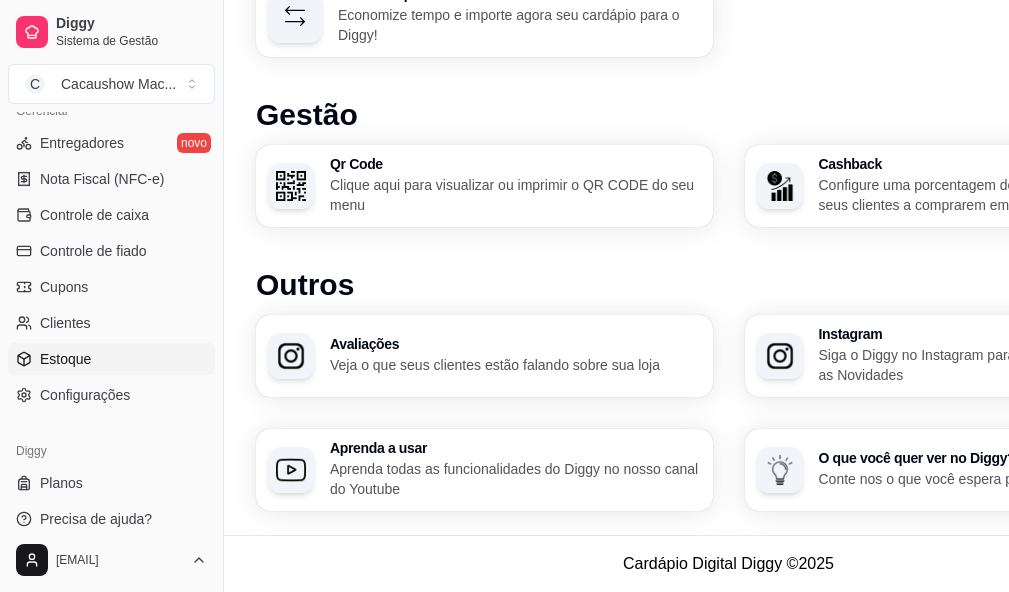 click on "Estoque" at bounding box center [111, 359] 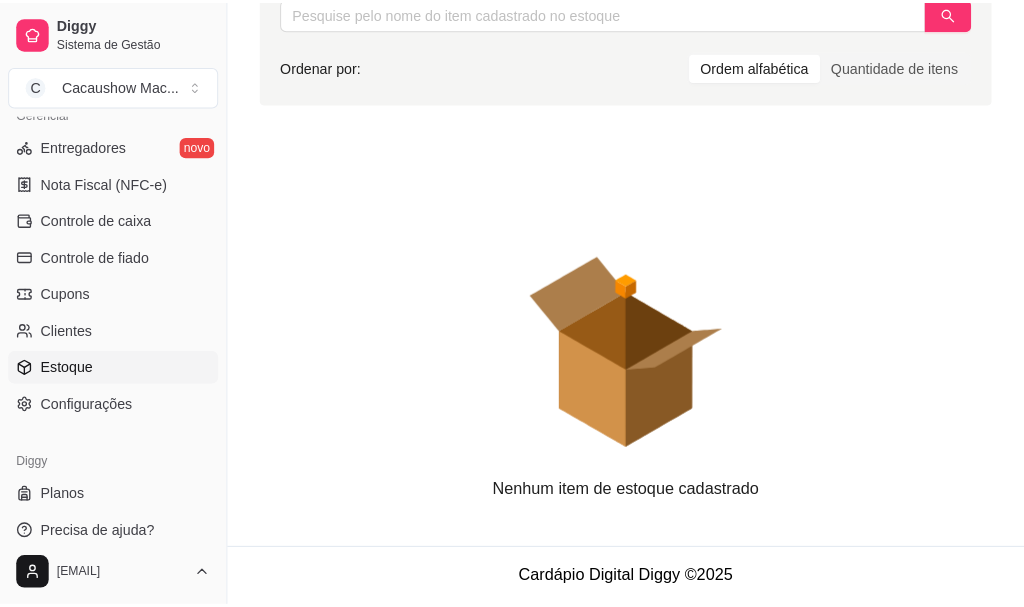 scroll, scrollTop: 0, scrollLeft: 0, axis: both 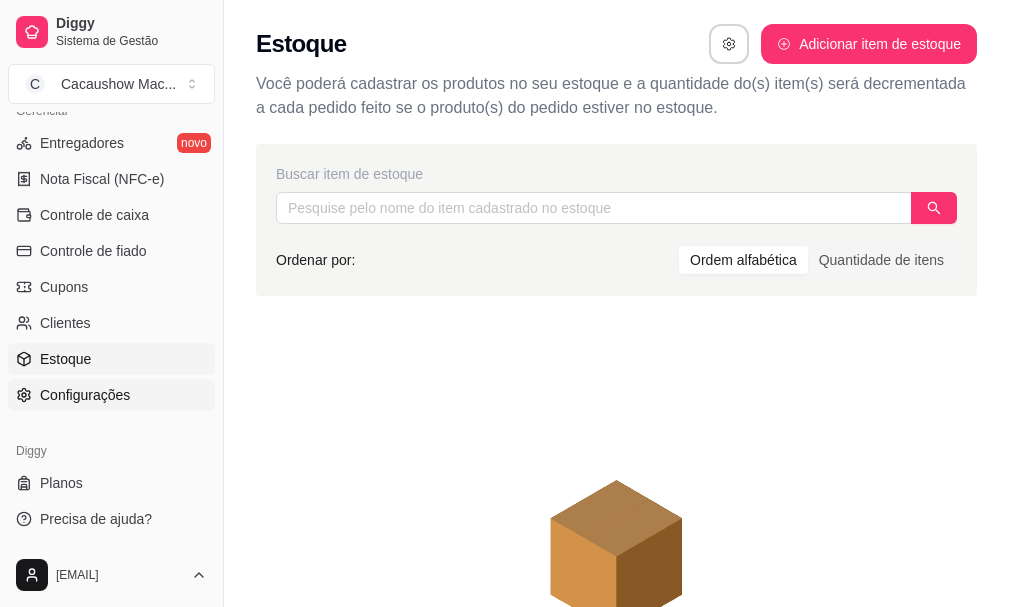 click on "Configurações" at bounding box center [111, 395] 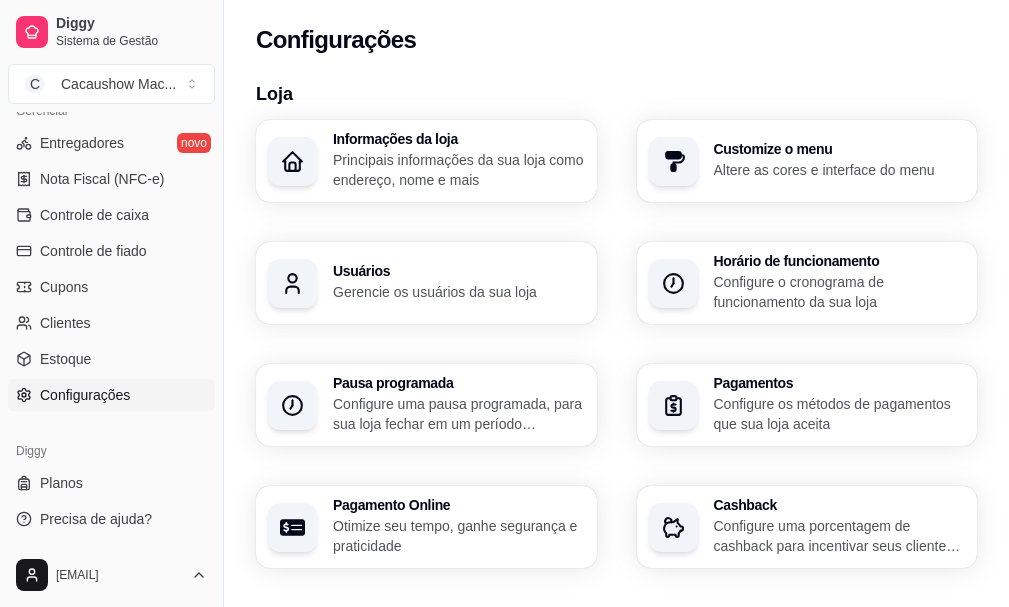 drag, startPoint x: 143, startPoint y: 390, endPoint x: 104, endPoint y: 401, distance: 40.5216 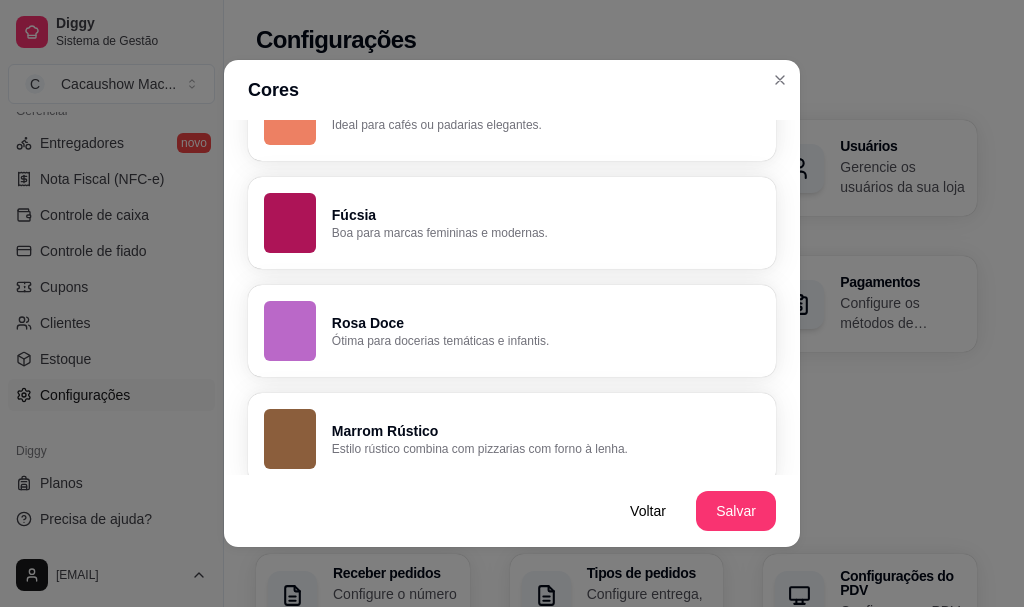 scroll, scrollTop: 1553, scrollLeft: 0, axis: vertical 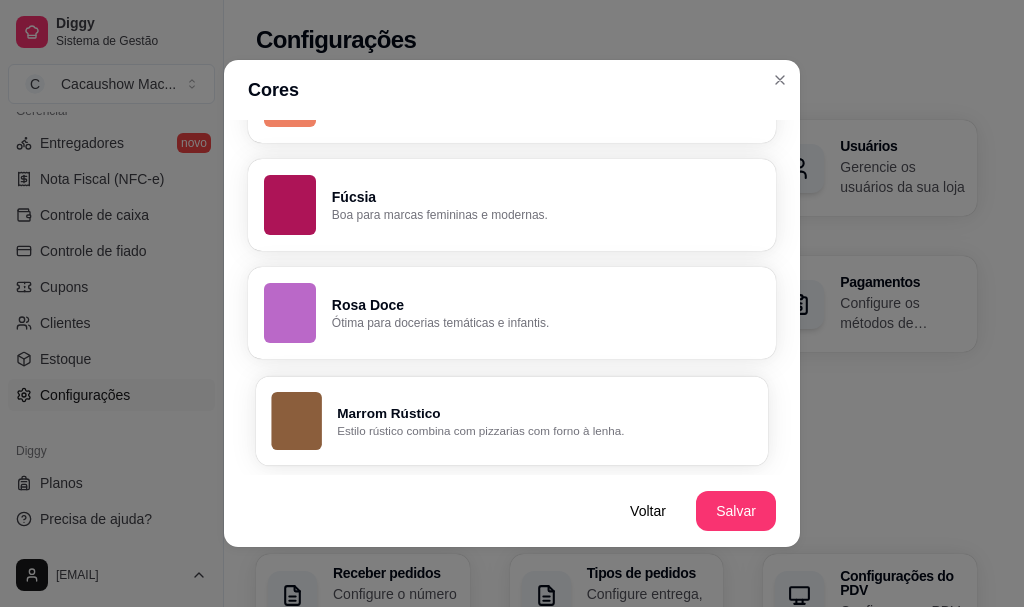 click on "Marrom Rústico Estilo rústico combina com pizzarias com forno à lenha." at bounding box center (512, 420) 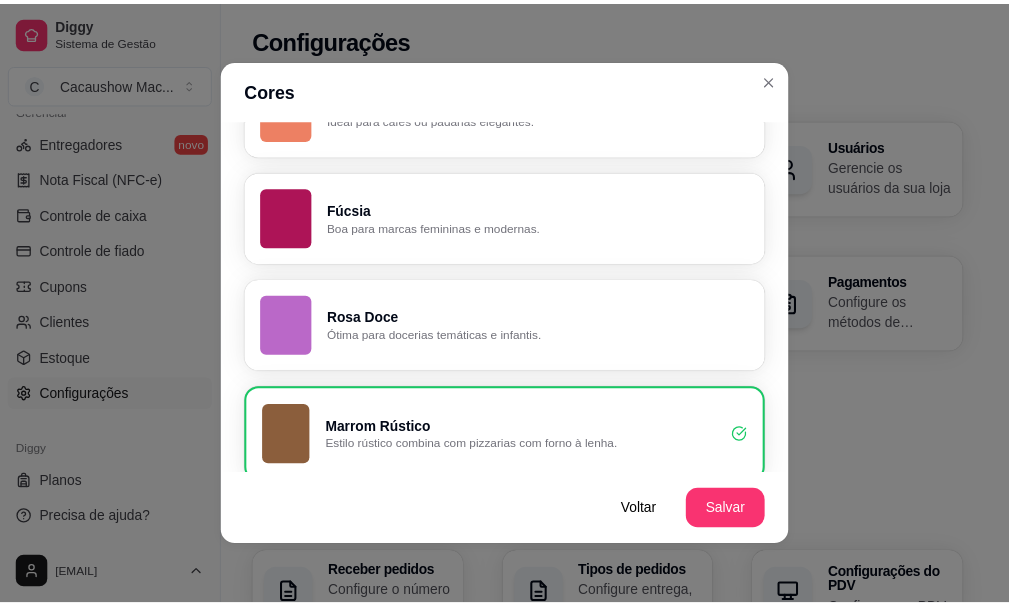 scroll, scrollTop: 1553, scrollLeft: 0, axis: vertical 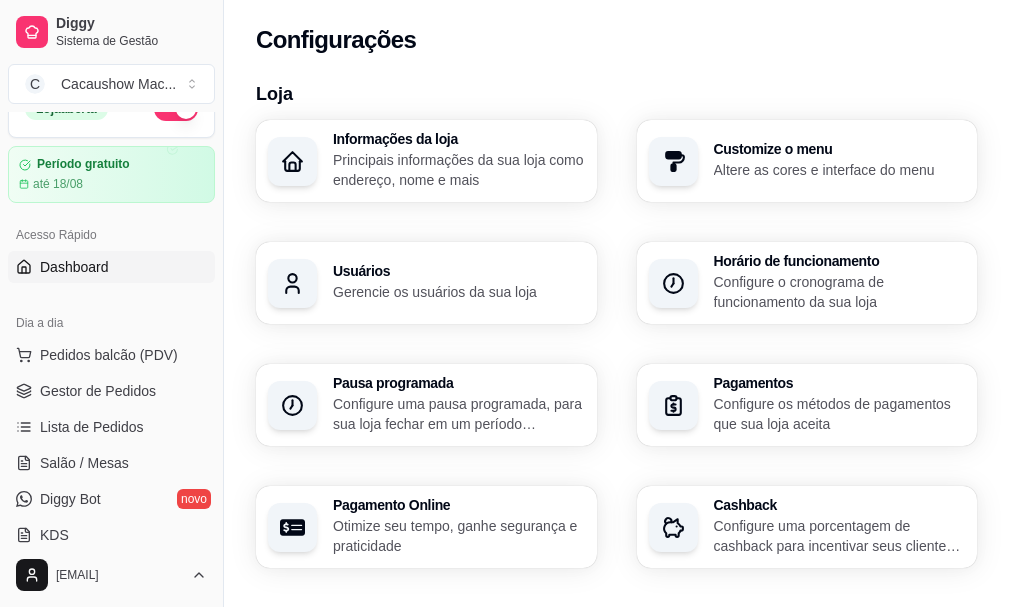 click on "Dashboard" at bounding box center (111, 267) 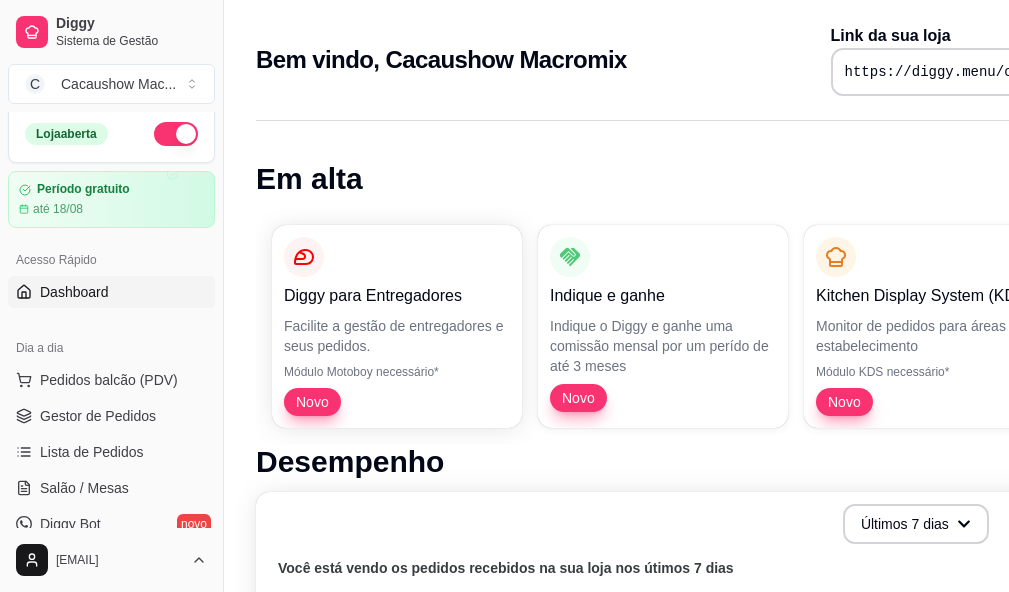 scroll, scrollTop: 0, scrollLeft: 0, axis: both 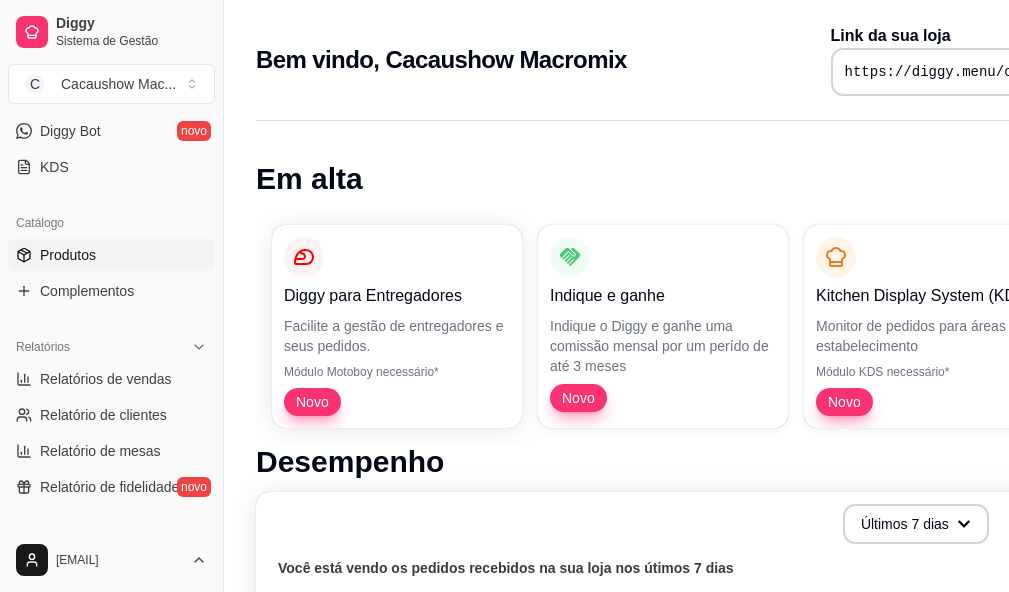 click on "Produtos" at bounding box center (111, 255) 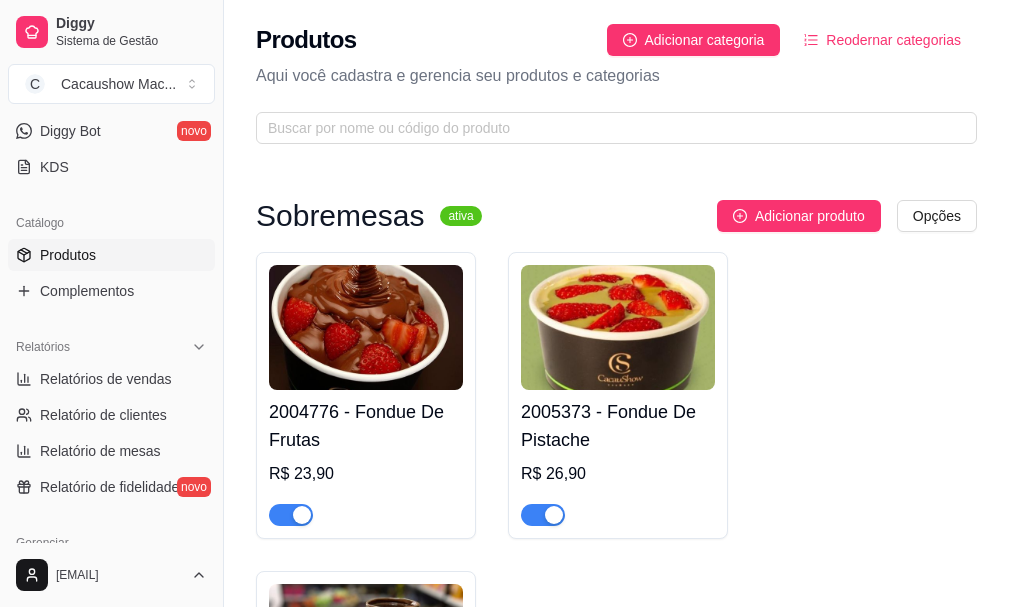 click at bounding box center (366, 327) 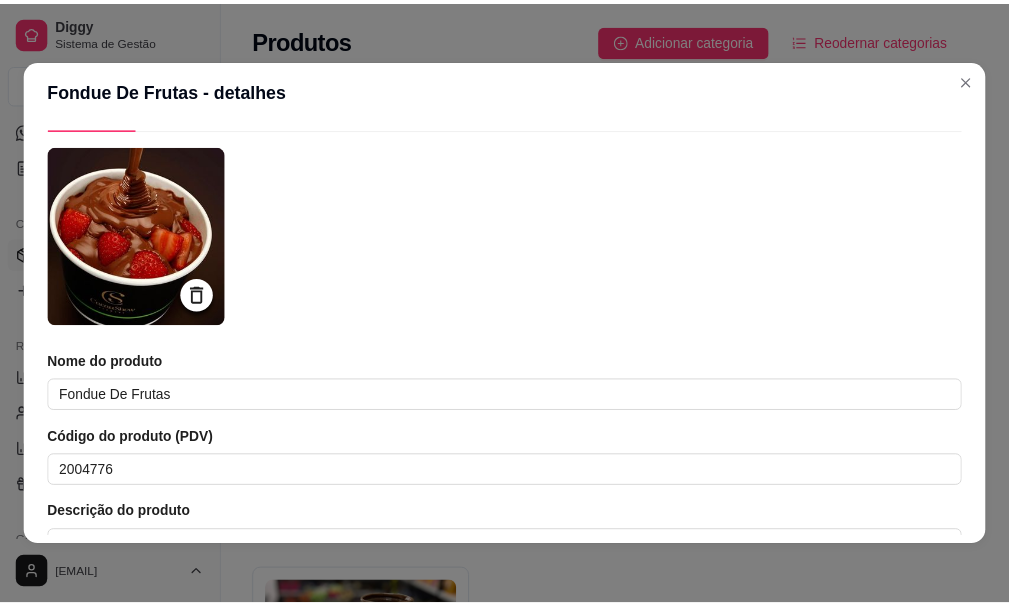 scroll, scrollTop: 0, scrollLeft: 0, axis: both 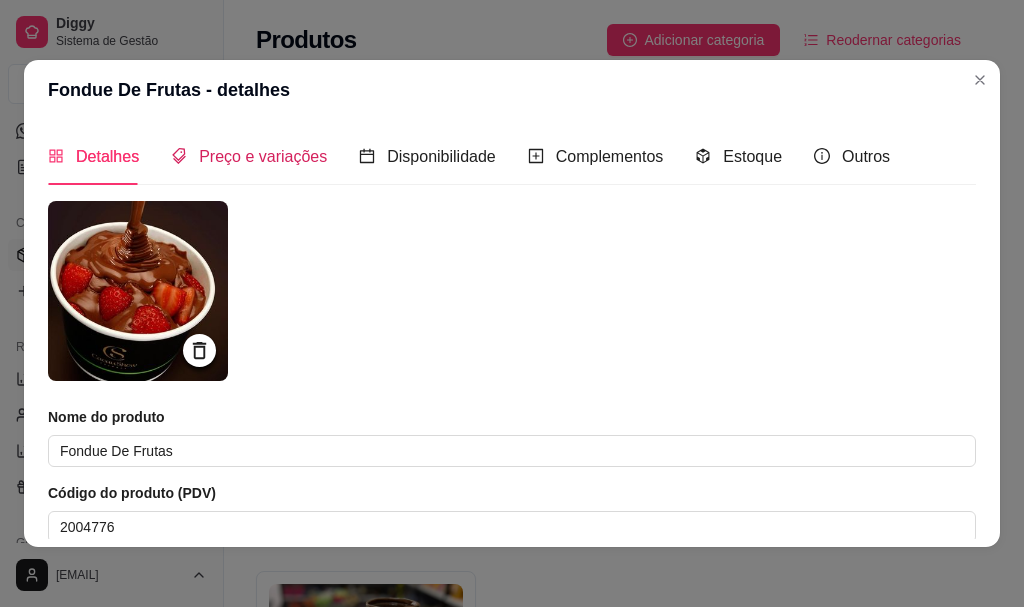 click on "Preço e variações" at bounding box center [263, 156] 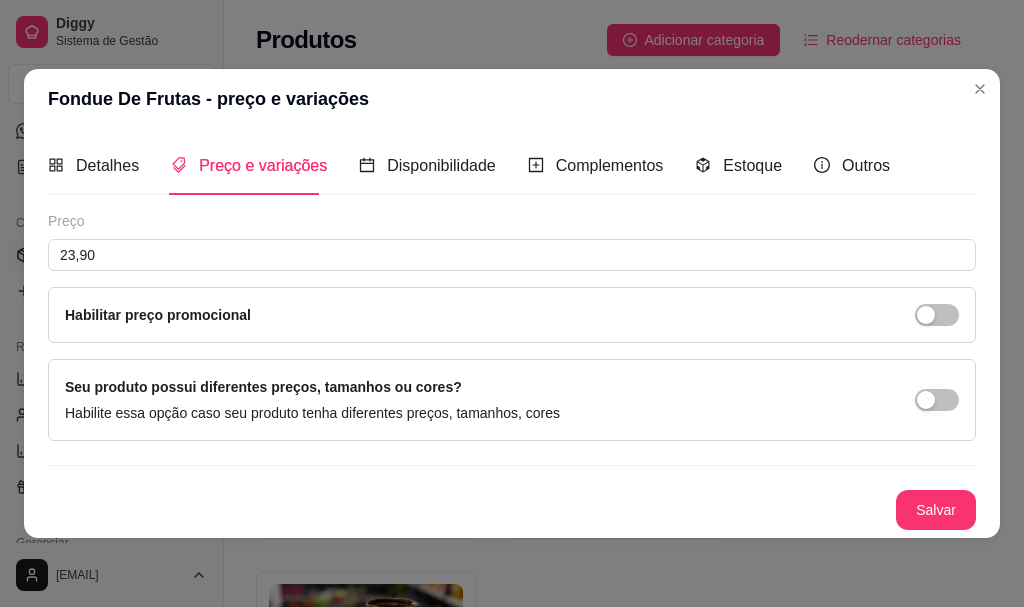 type 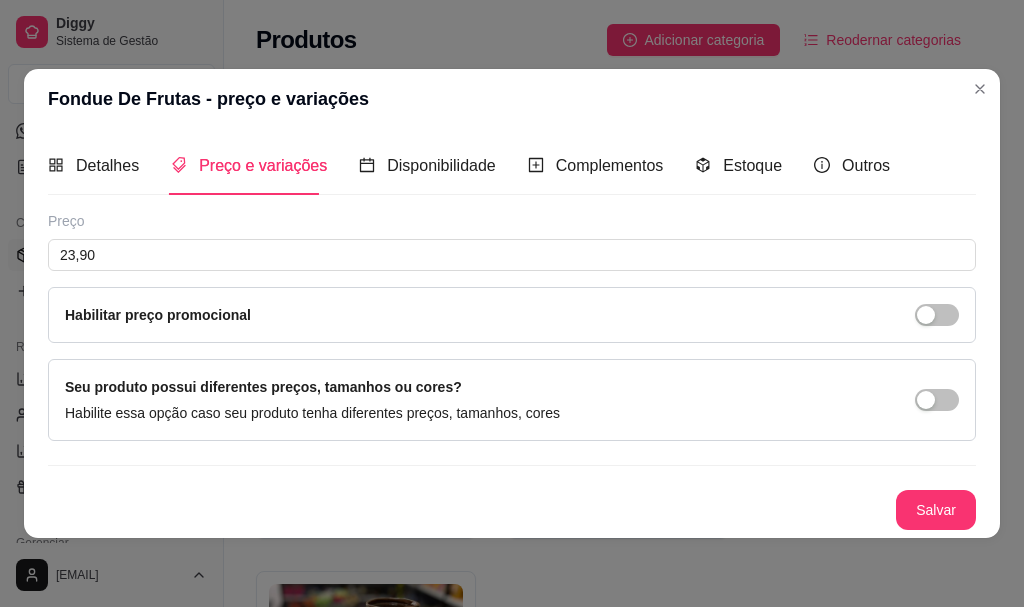 click on "Preço  23,90 Habilitar preço promocional" at bounding box center [512, 277] 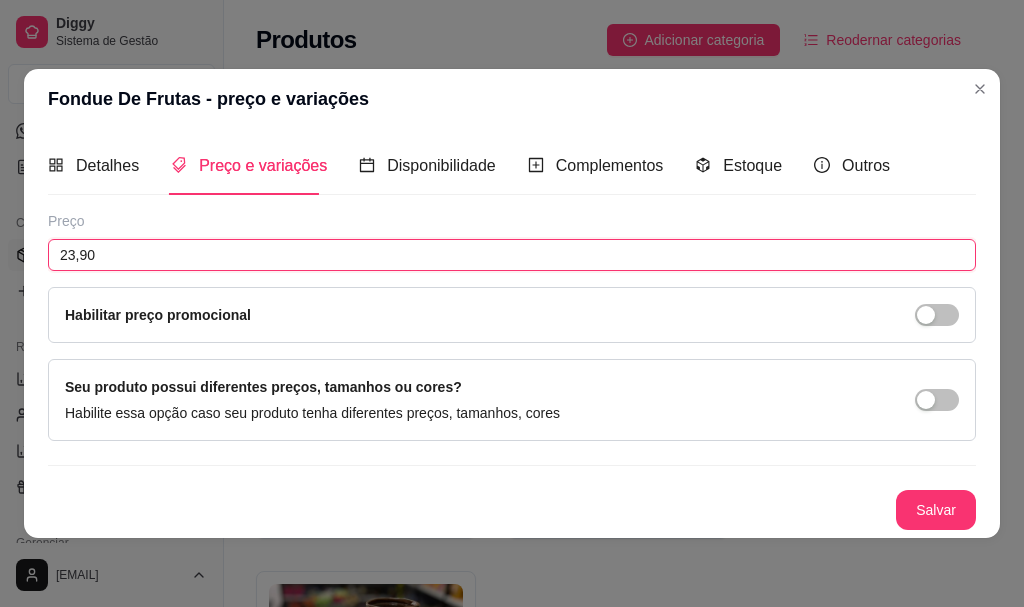 click on "23,90" at bounding box center (512, 255) 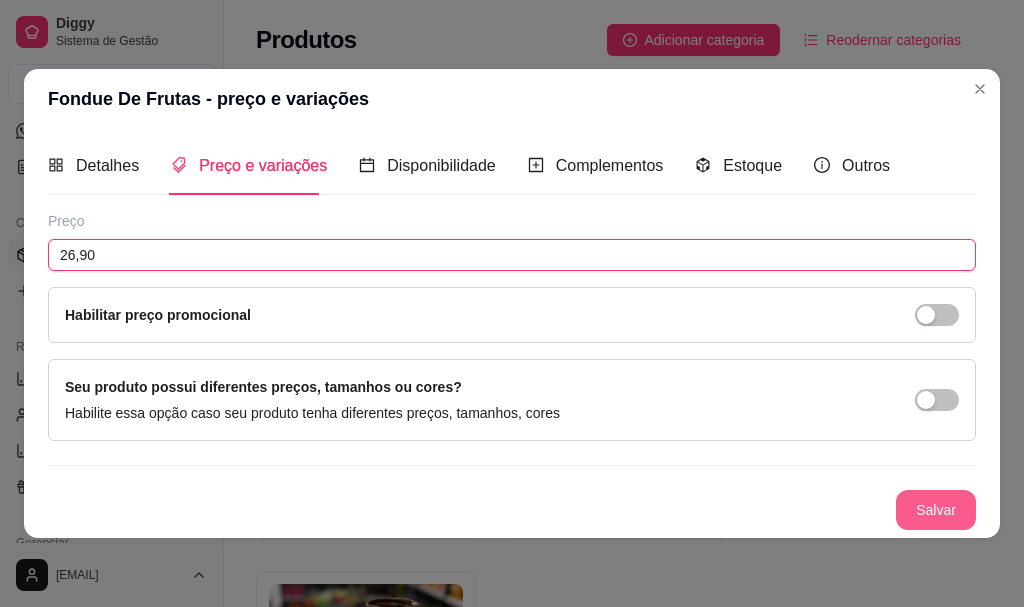 type on "26,90" 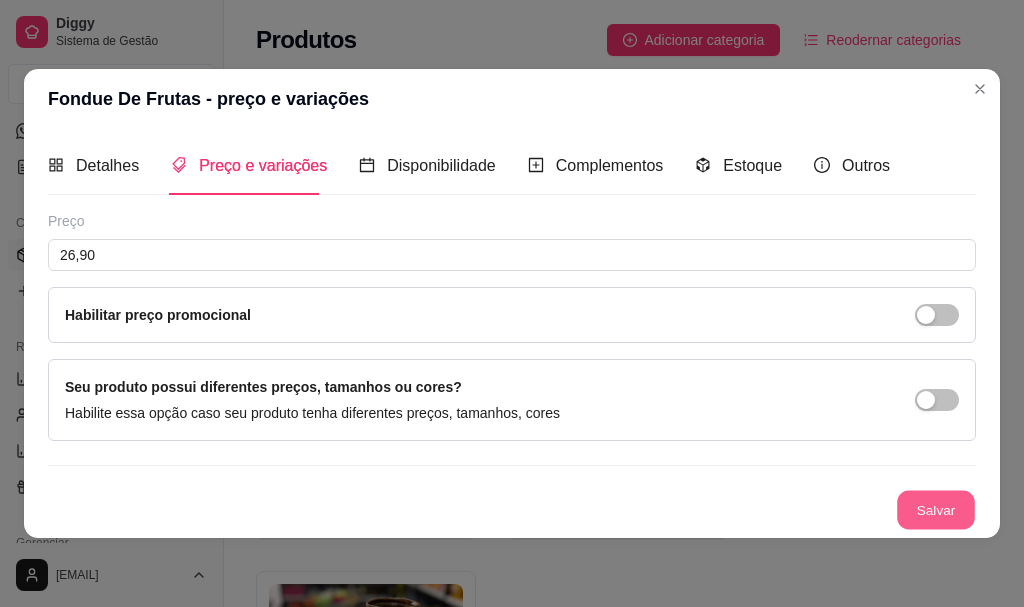 click on "Salvar" at bounding box center (936, 509) 